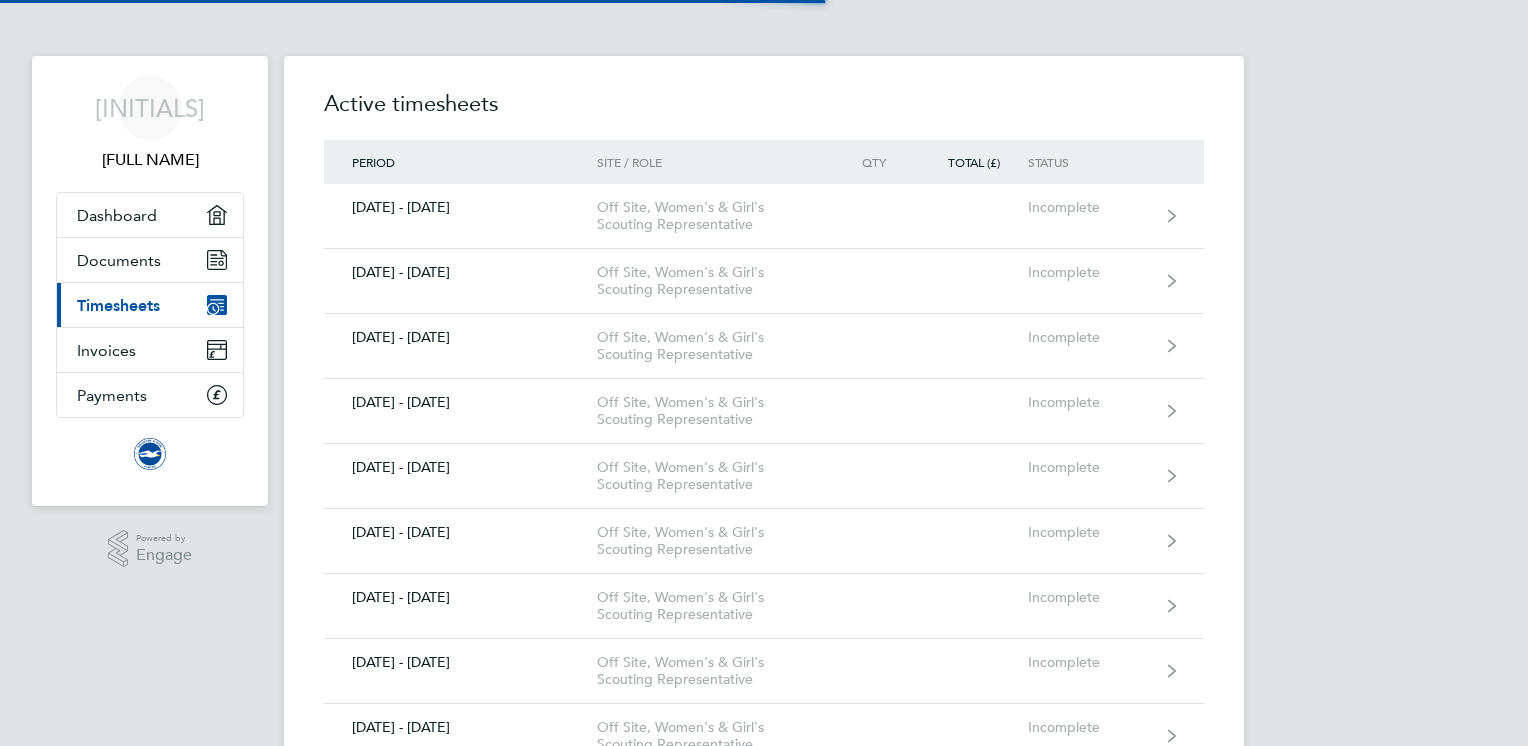 scroll, scrollTop: 0, scrollLeft: 0, axis: both 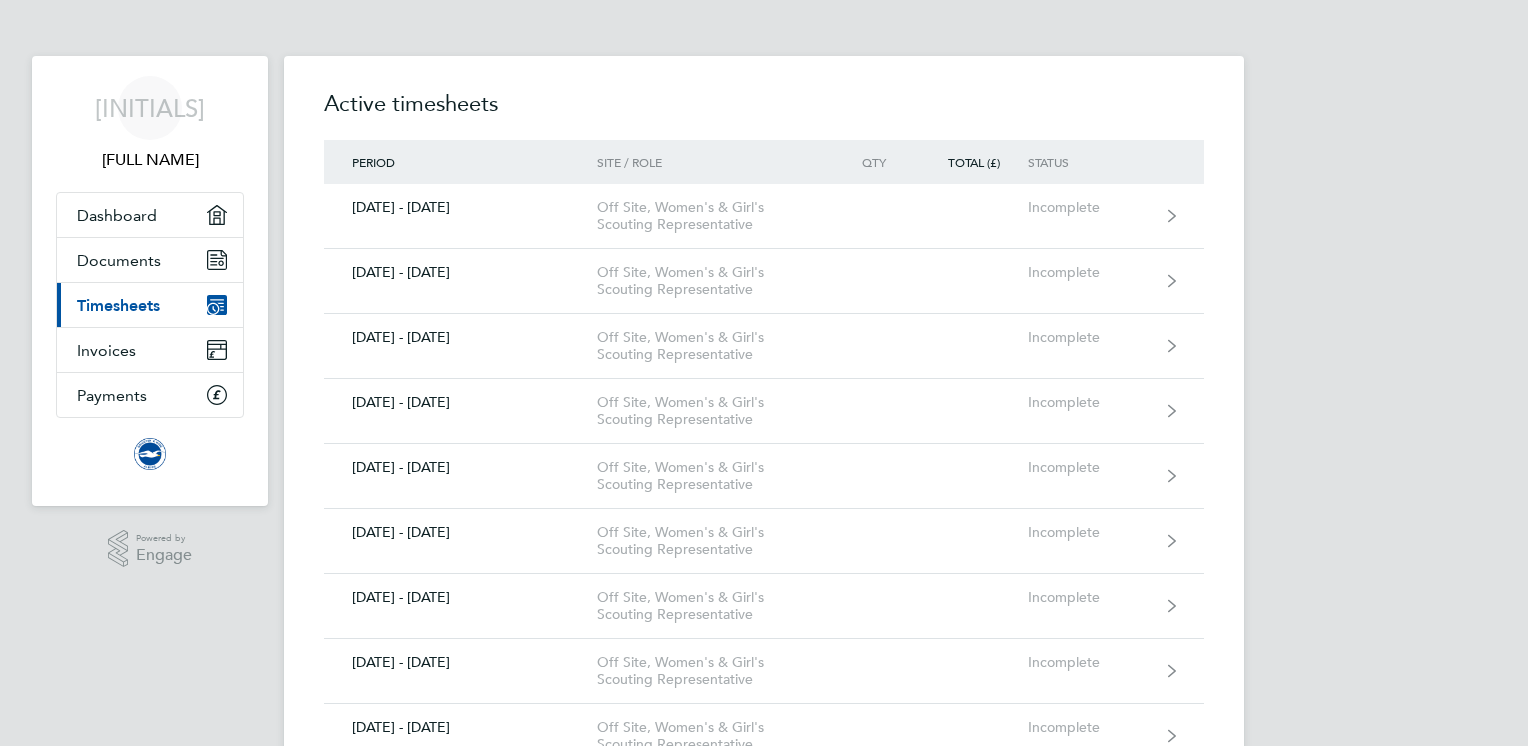 click on "[INITIALS] [FULL NAME] Applications: Dashboard Documents Current page: Timesheets Invoices Payments .st0{fill:#C0C1C2;} Powered by Engage Active timesheets Period Site / Role Qty Total (£) Status [DATE] - [DATE] Off Site, Women's & Girl's Scouting Representative Incomplete [DATE] - [DATE] Off Site, Women's & Girl's Scouting Representative Incomplete [DATE] - [DATE] Off Site, Women's & Girl's Scouting Representative Incomplete [DATE] - [DATE] Off Site, Women's & Girl's Scouting Representative Incomplete [DATE] - [DATE] Off Site, Women's & Girl's Scouting Representative Incomplete [DATE] - [DATE] Off Site, Women's & Girl's Scouting Representative Incomplete [DATE] - [DATE] Incomplete [DATE] - [DATE]" at bounding box center (764, 2113) 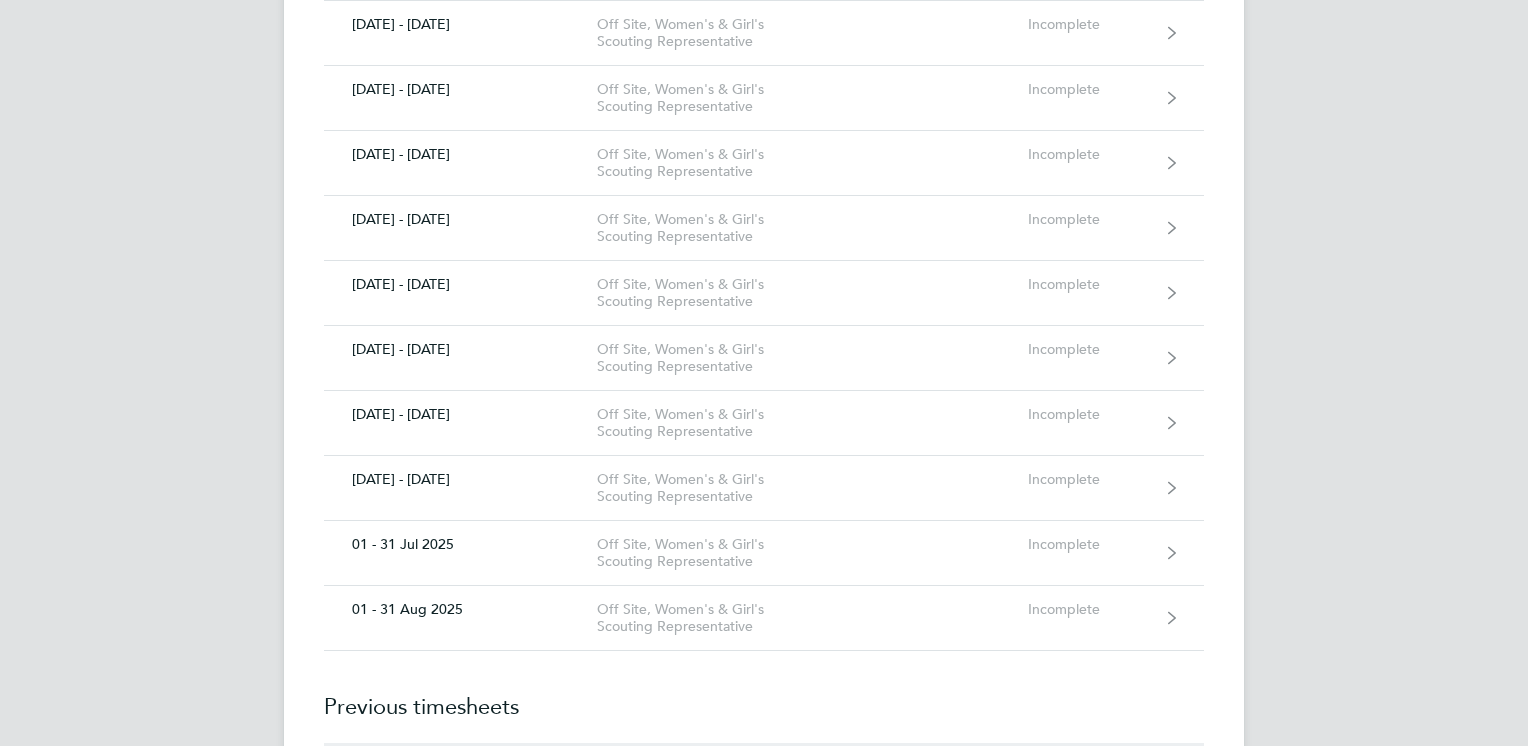 scroll, scrollTop: 1588, scrollLeft: 0, axis: vertical 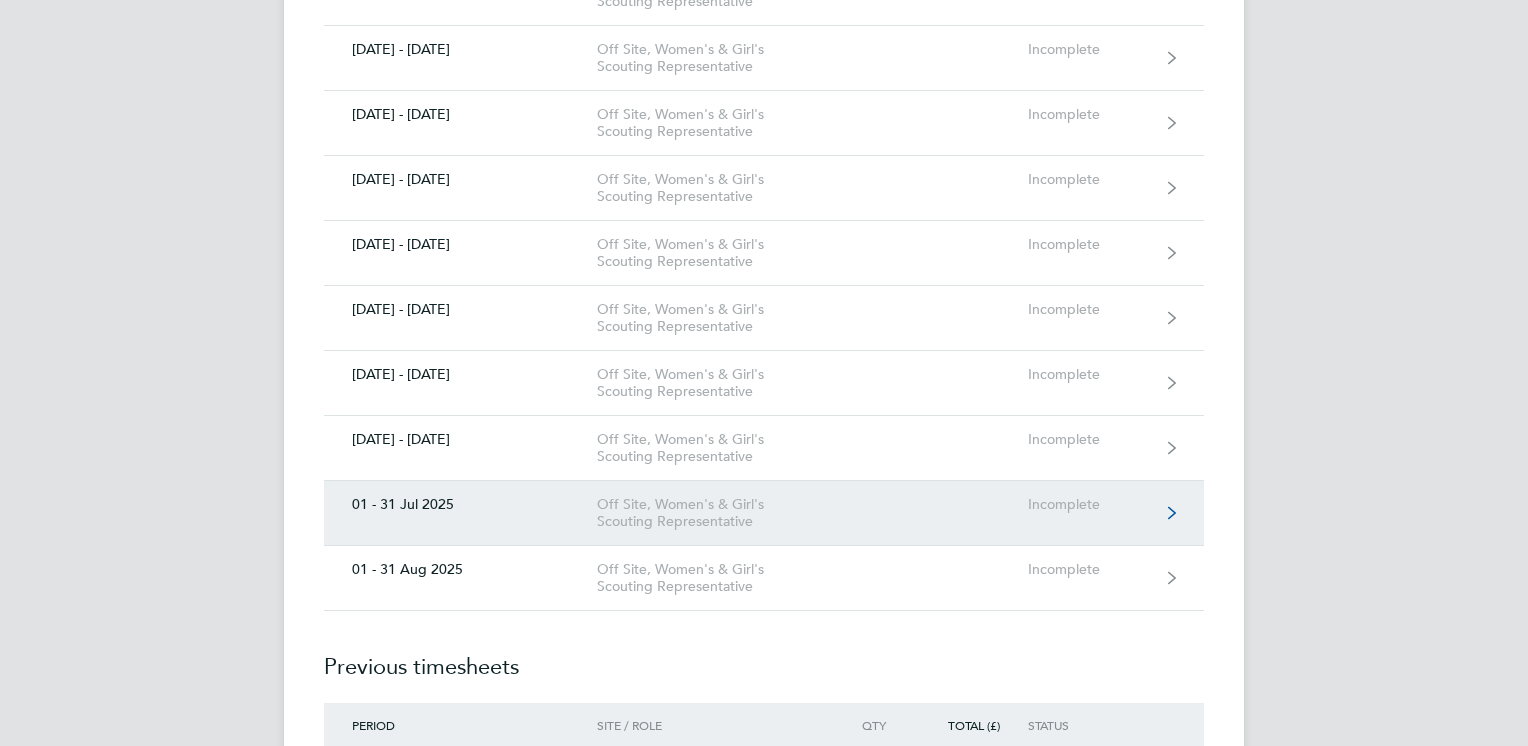 click on "[DATE] - [DATE]  Off Site, Women's & Girl's Scouting Representative  Incomplete" 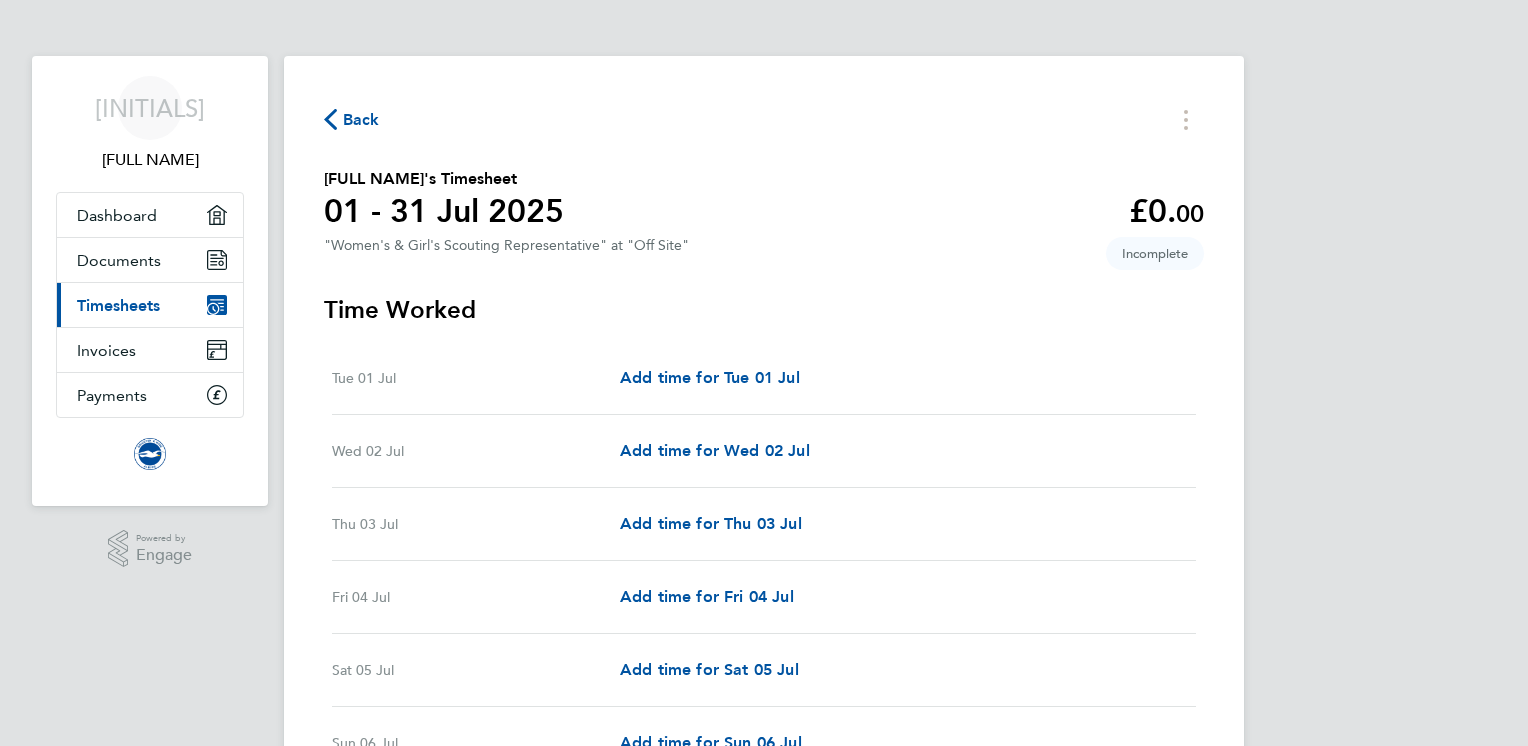 scroll, scrollTop: 40, scrollLeft: 0, axis: vertical 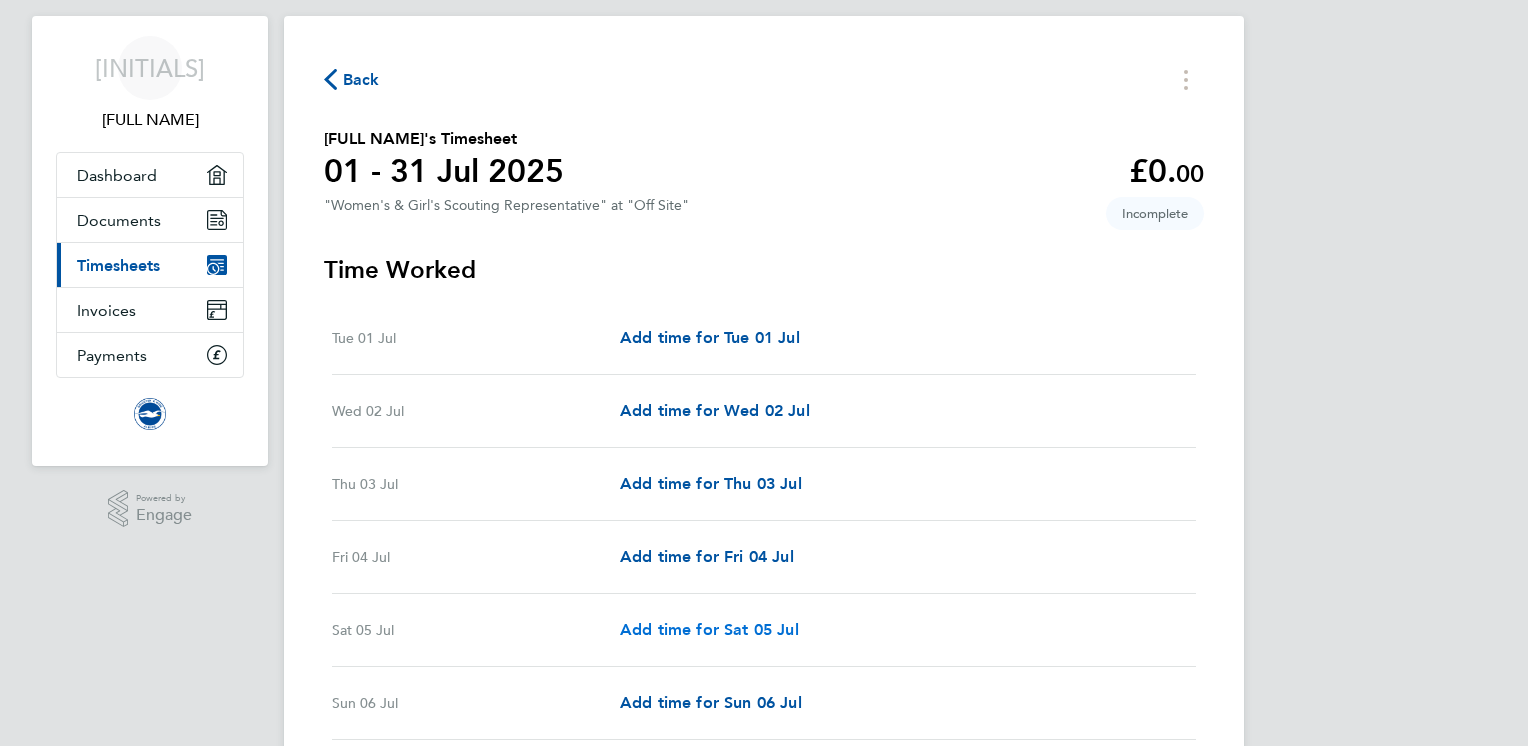 click on "Add time for Sat 05 Jul" at bounding box center [709, 629] 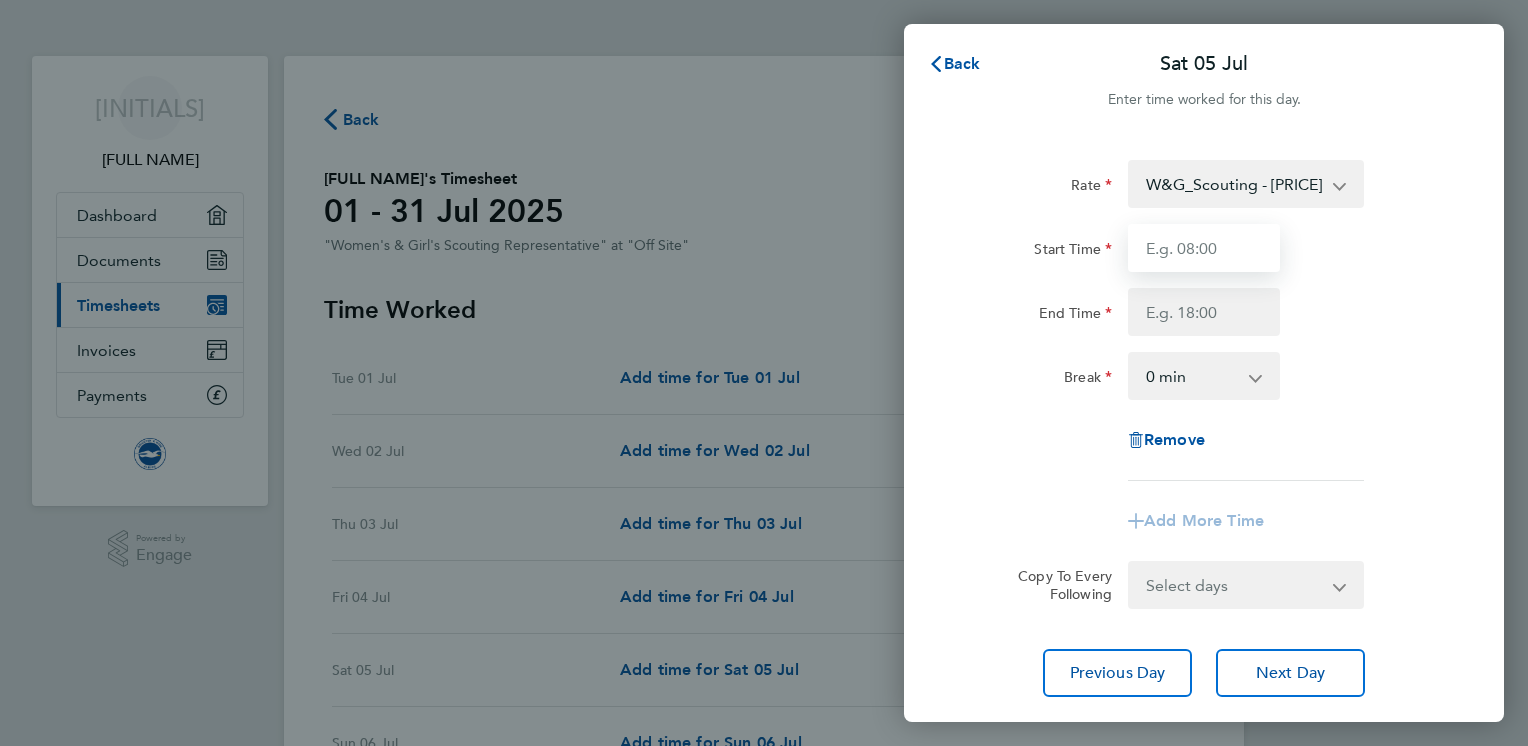 click on "Start Time" at bounding box center (1204, 248) 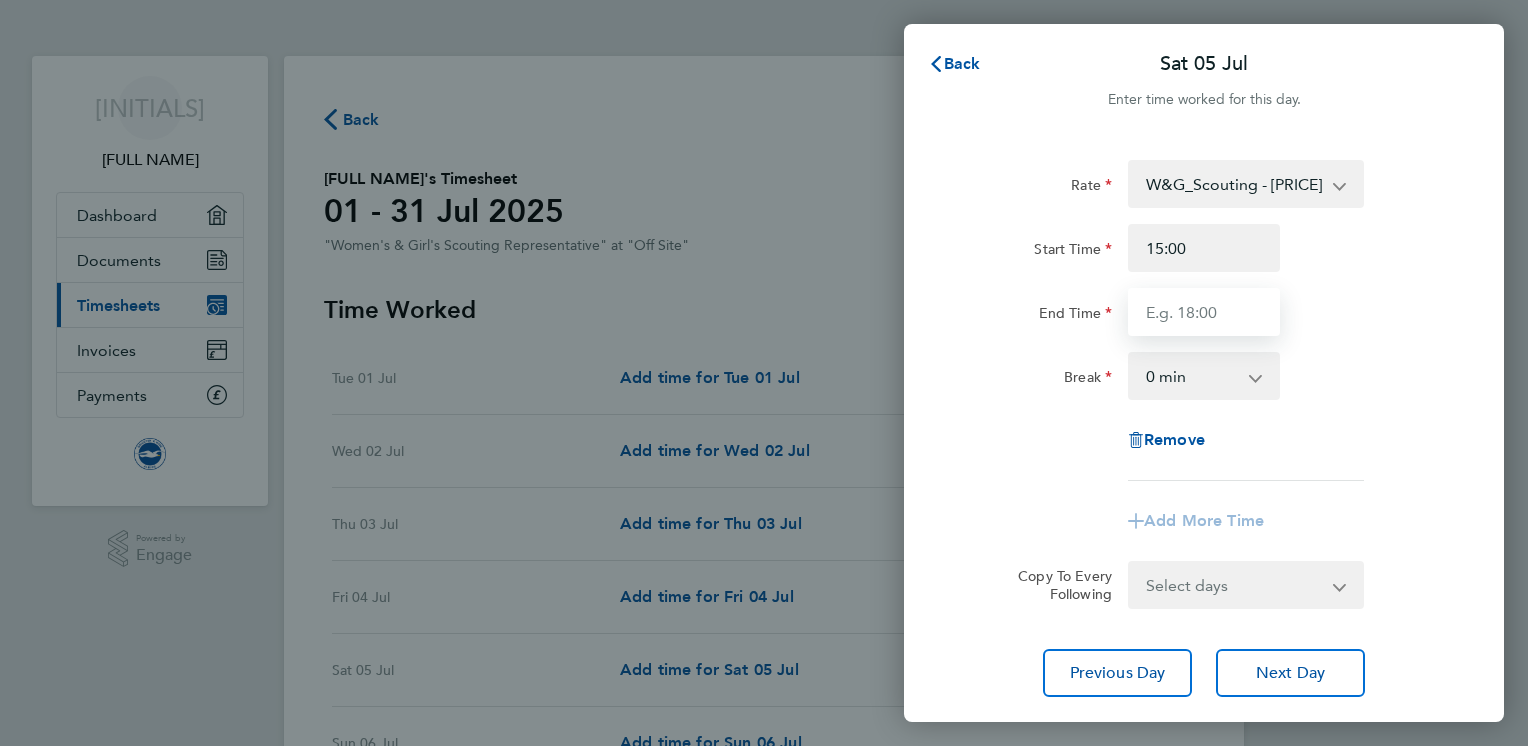 type on "18:30" 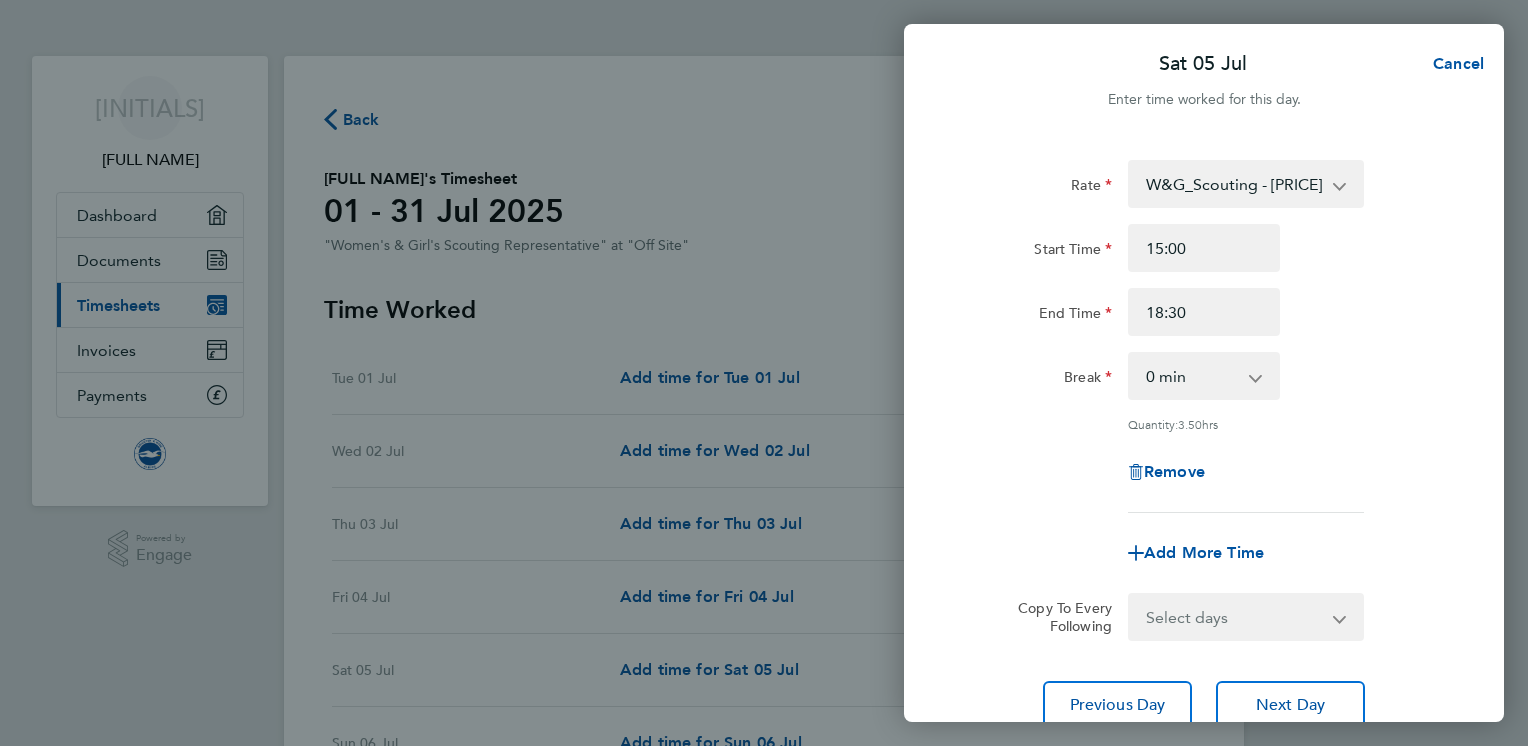 click on "Break  0 min   15 min   30 min   45 min   60 min   75 min   90 min" 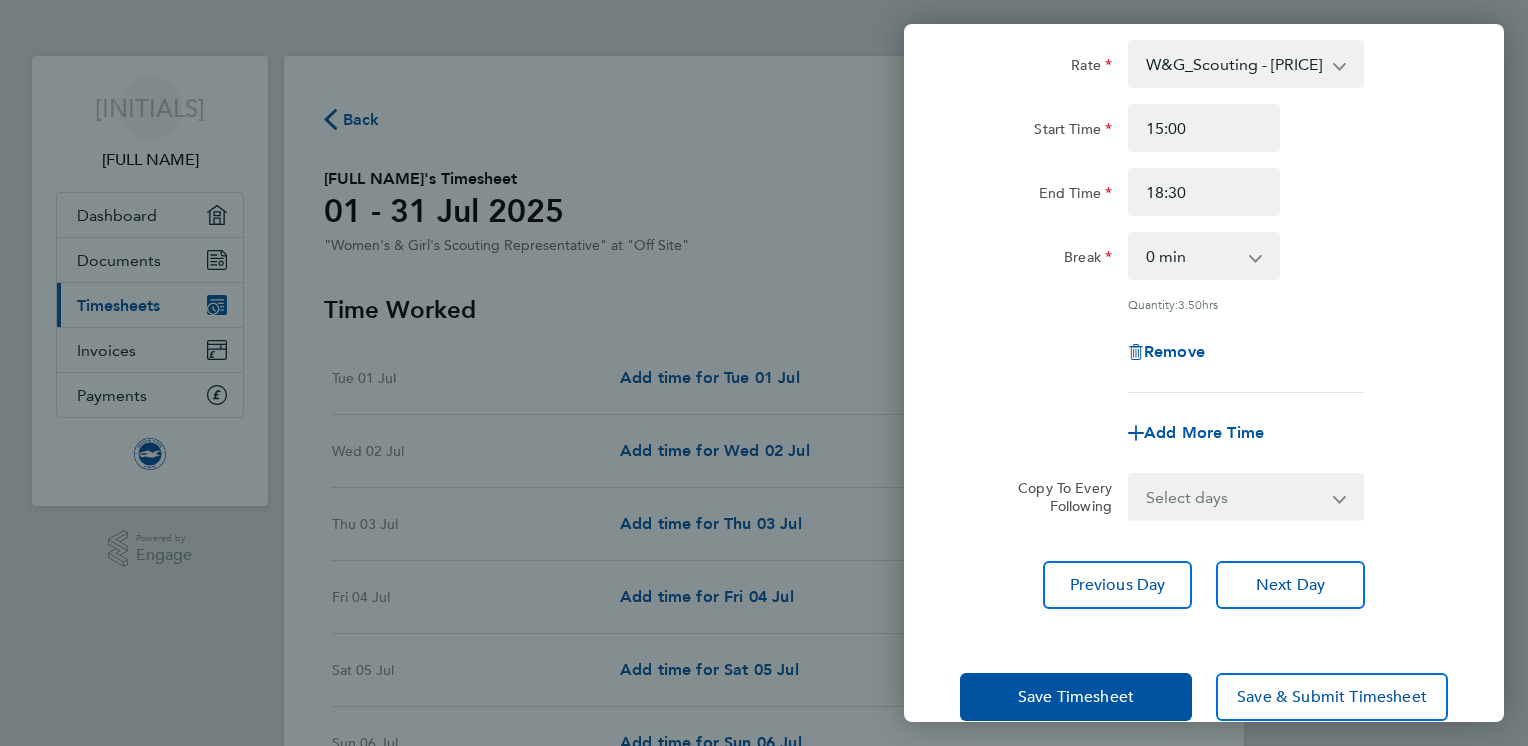 scroll, scrollTop: 156, scrollLeft: 0, axis: vertical 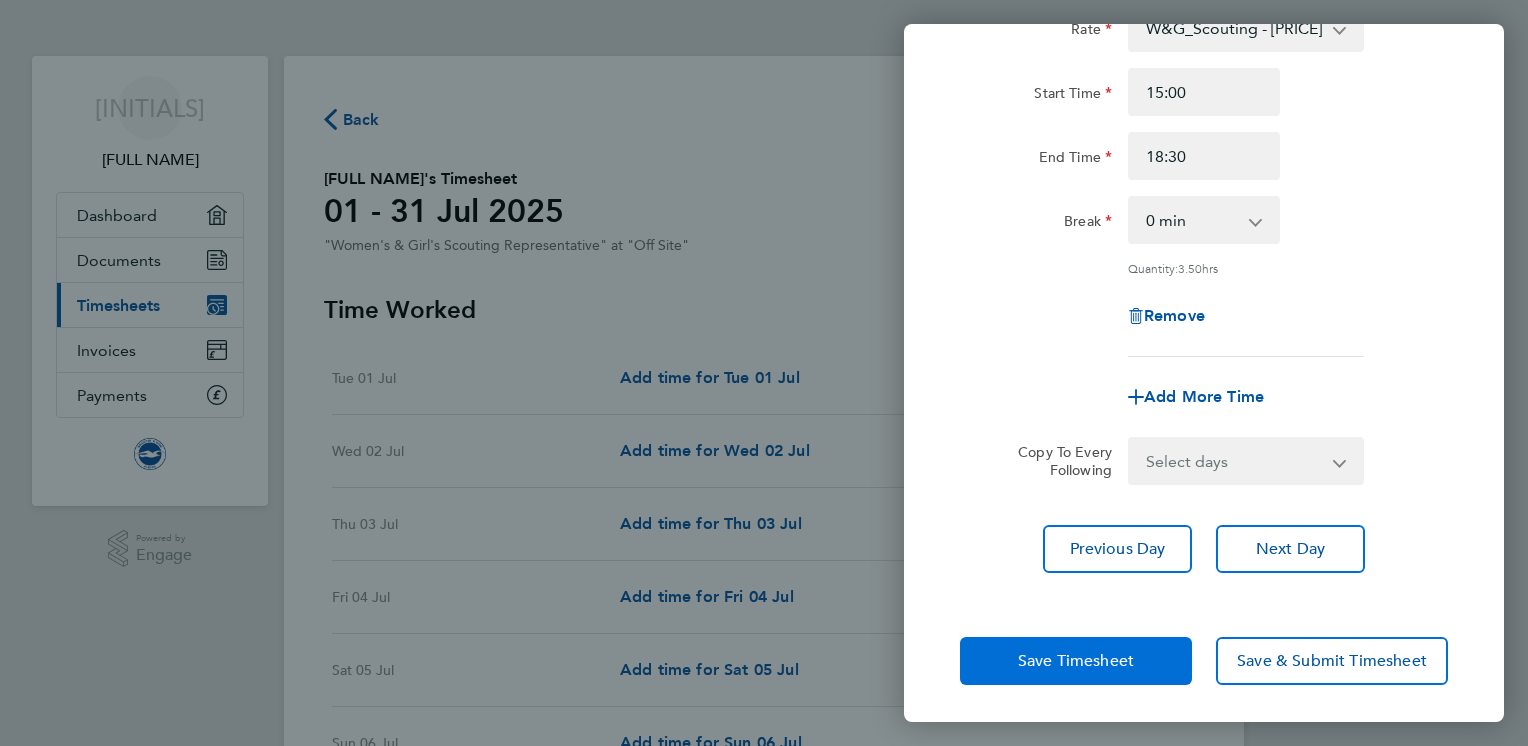 click on "Save Timesheet" 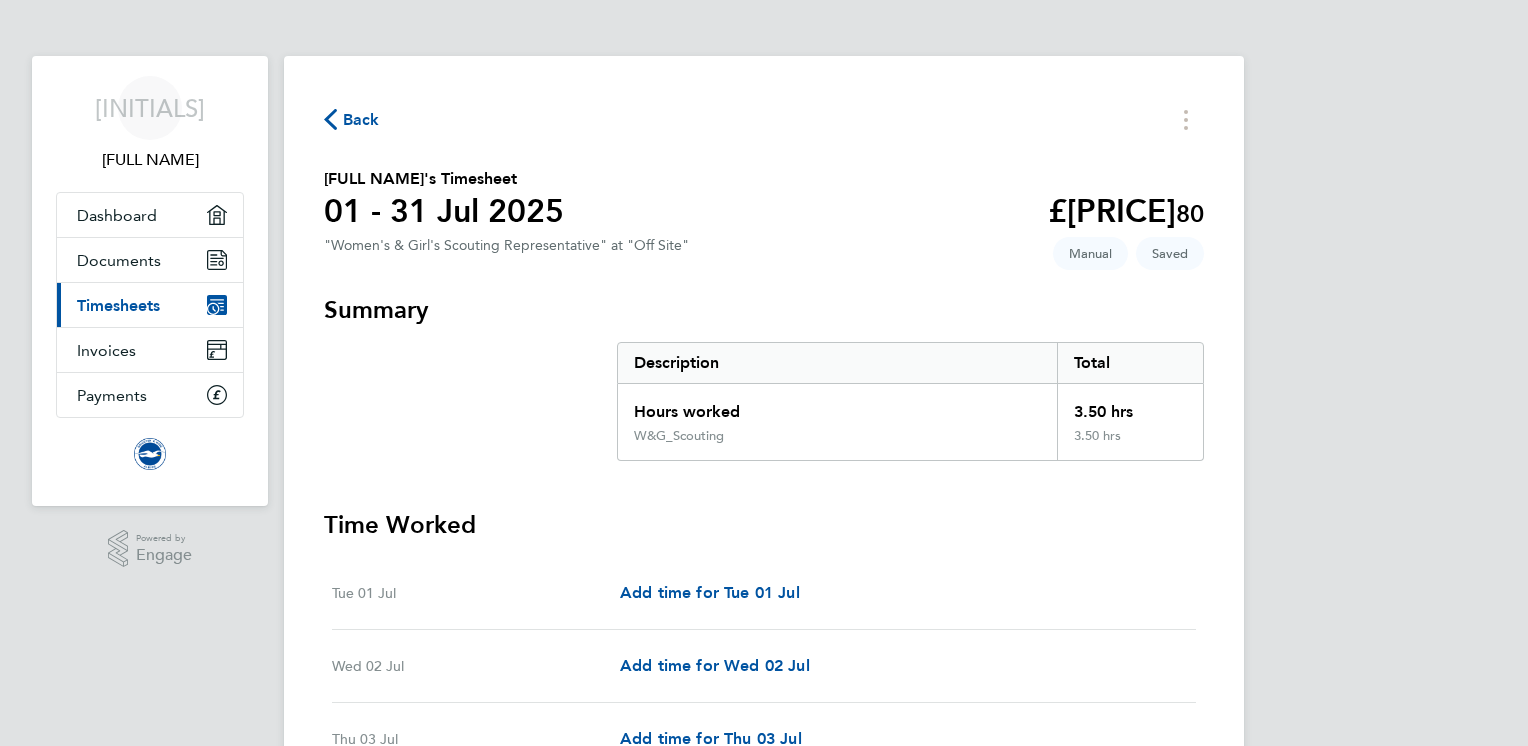 click on "[INITIALS] [FULL NAME] Applications: Dashboard Documents Current page: Timesheets Invoices Payments .st0{fill:#C0C1C2;} Powered by Engage Back [FULL NAME]'s Timesheet [DATE] - [DATE] £[PRICE]. [NUMBER] "Women's & Girl's Scouting Representative" at "Off Site" Saved Manual Summary Description Total Hours worked [HOURS] hrs W&G_Scouting [HOURS] hrs Time Worked [DAY] [DATE] Add time for [DAY] [DATE] Add time for [DAY] [DATE] [DAY] [DATE] Add time for [DAY] [DATE] Add time for [DAY] [DATE] [DAY] [DATE] Add time for [DAY] [DATE] Add time for [DAY] [DATE] [DAY] [DATE] Add time for [DAY] [DATE] Add time for [DAY] [DATE] [DAY] [DATE] [TIME] to [TIME] | 0 min [HOURS] hrs | W&G_Scouting (£[PRICE]) = £[PRICE] Edit [DAY] [DATE] [DAY] [DATE] |" at bounding box center [764, 1510] 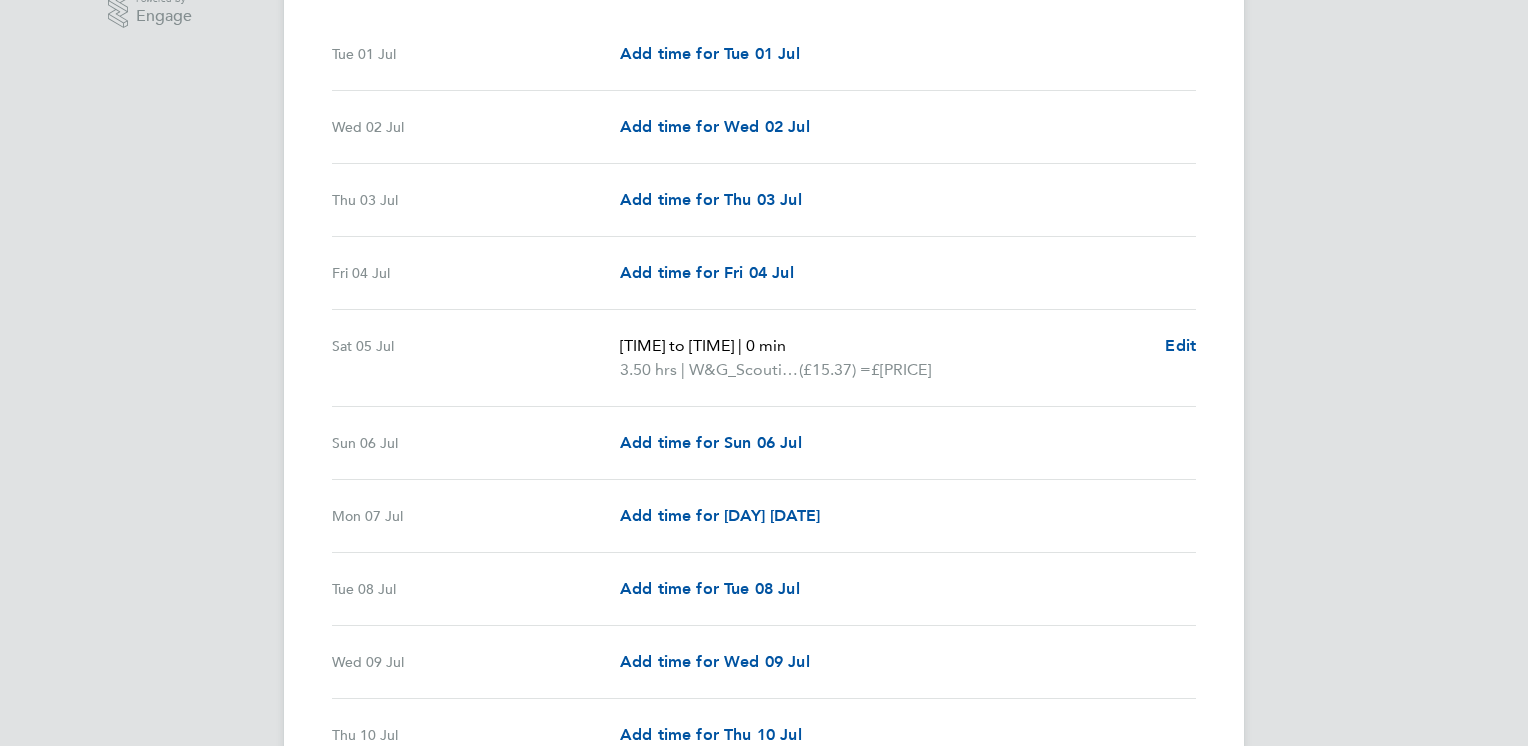scroll, scrollTop: 560, scrollLeft: 0, axis: vertical 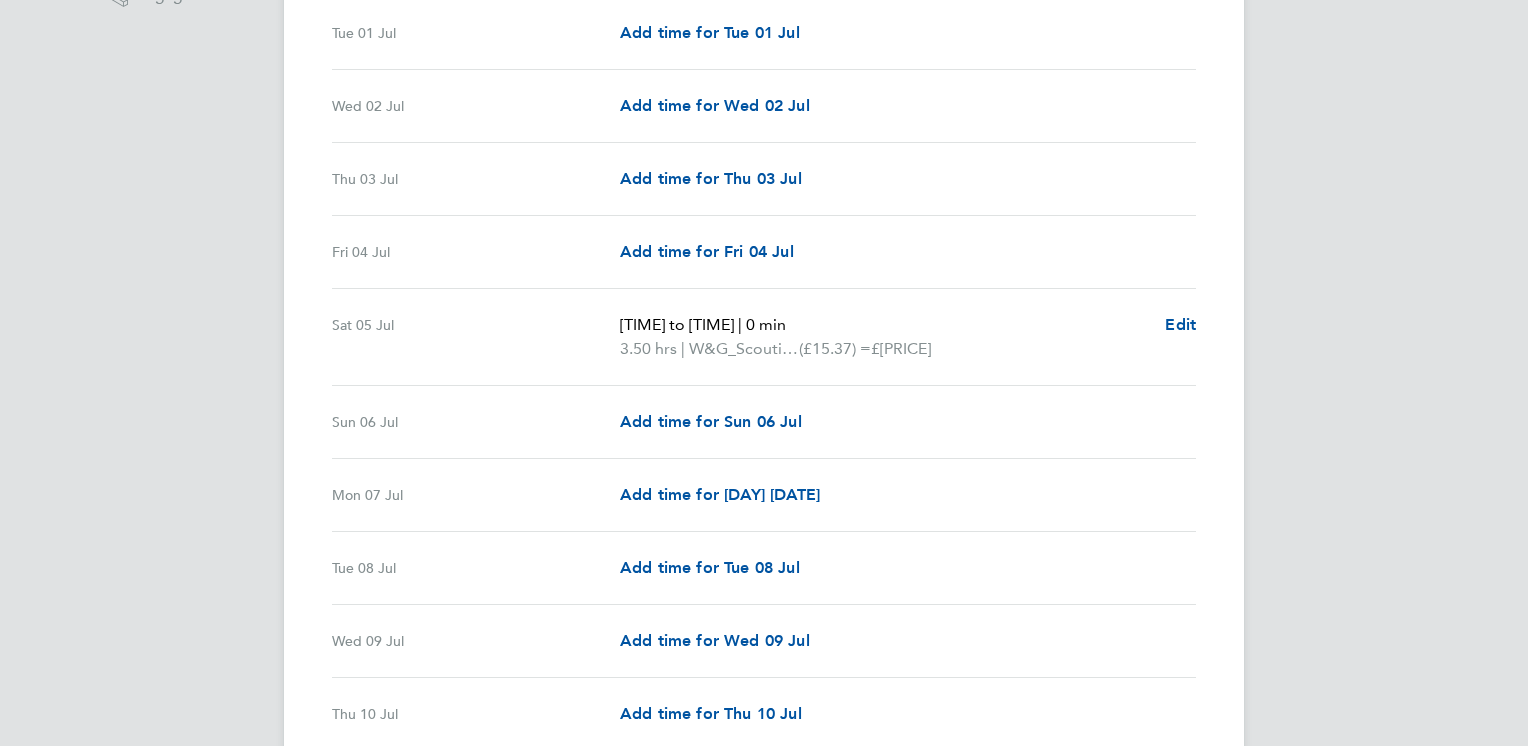 click on "[DAY] [DATE]   Add time for [DAY] [DATE]   Add time for [DAY] [DATE]" at bounding box center (764, 495) 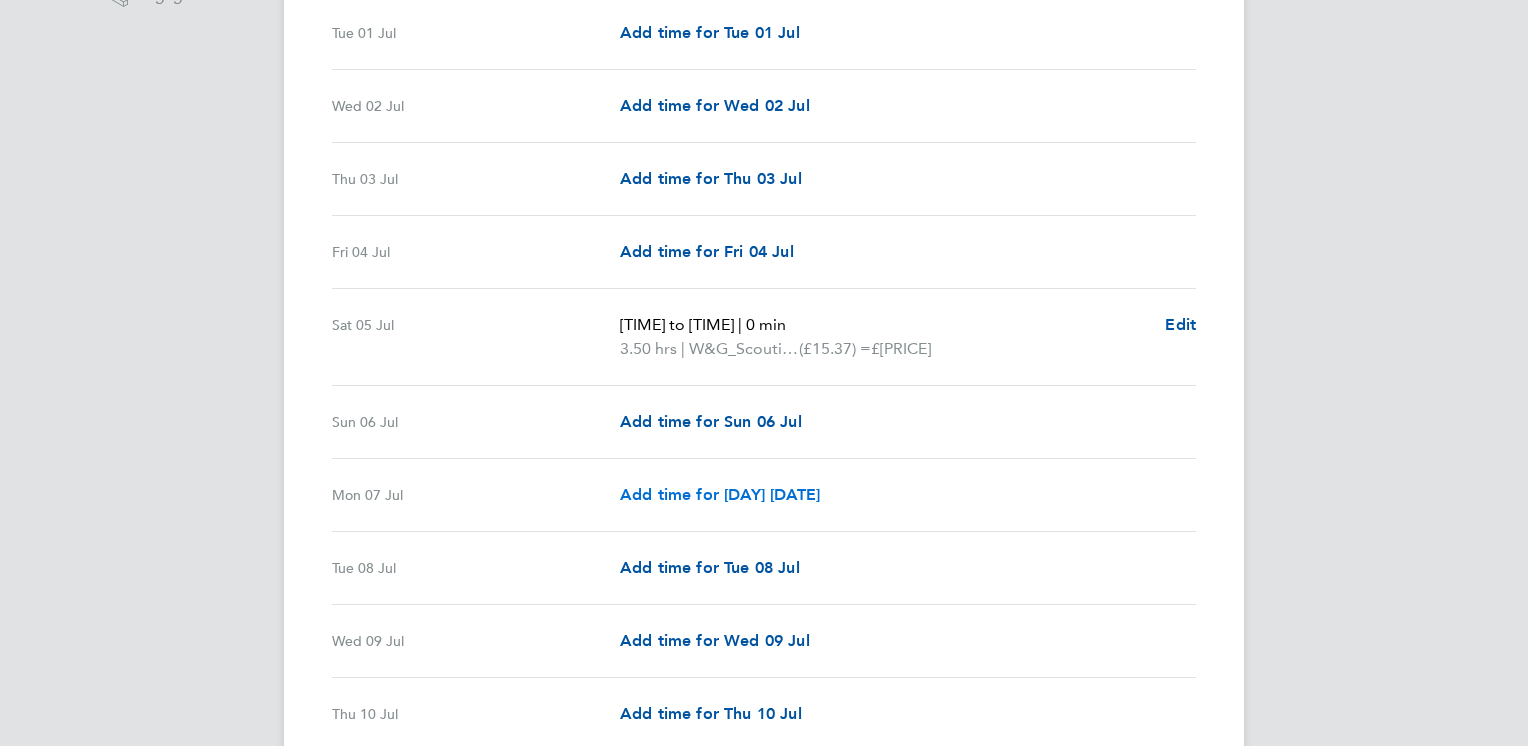 click on "Add time for [DAY] [DATE]" at bounding box center [720, 494] 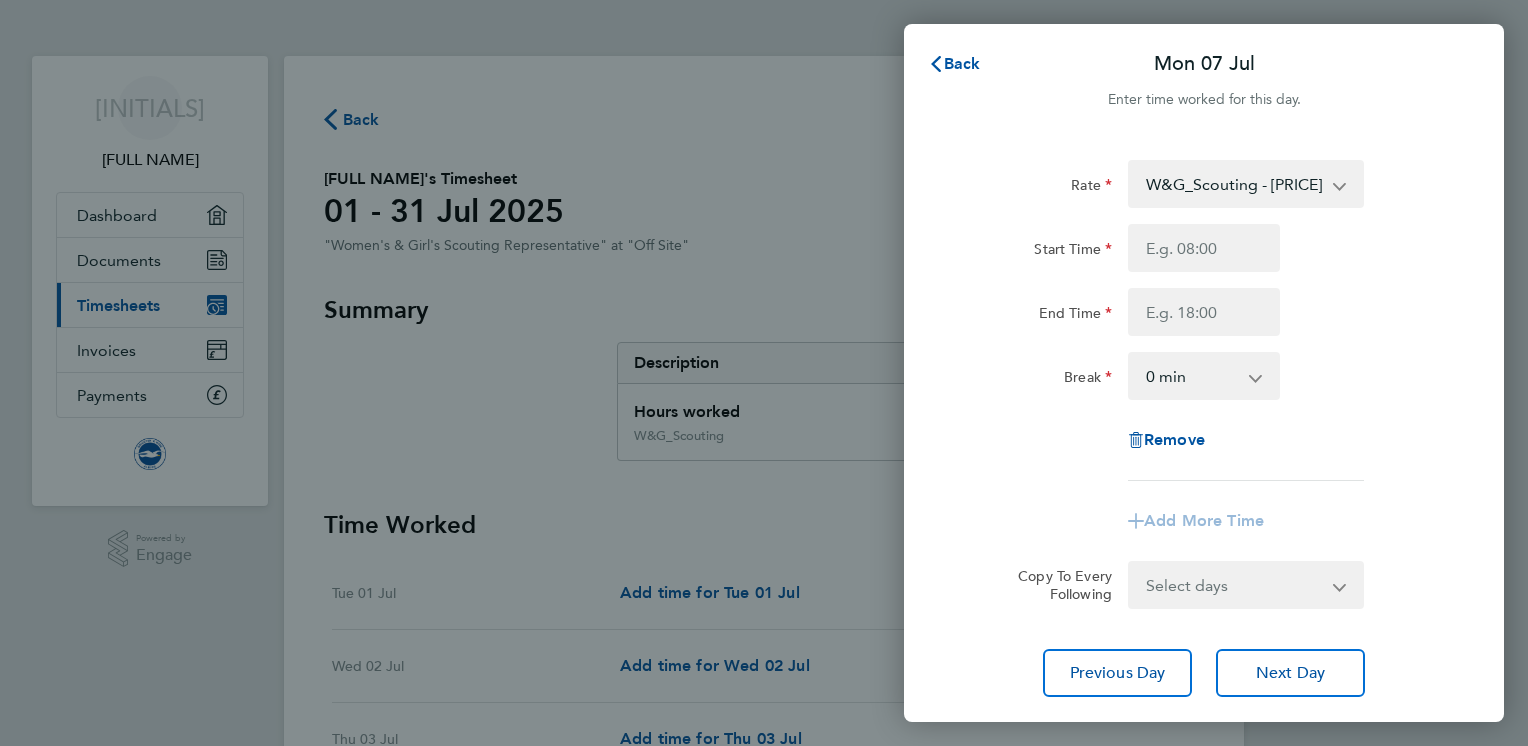 scroll, scrollTop: 0, scrollLeft: 0, axis: both 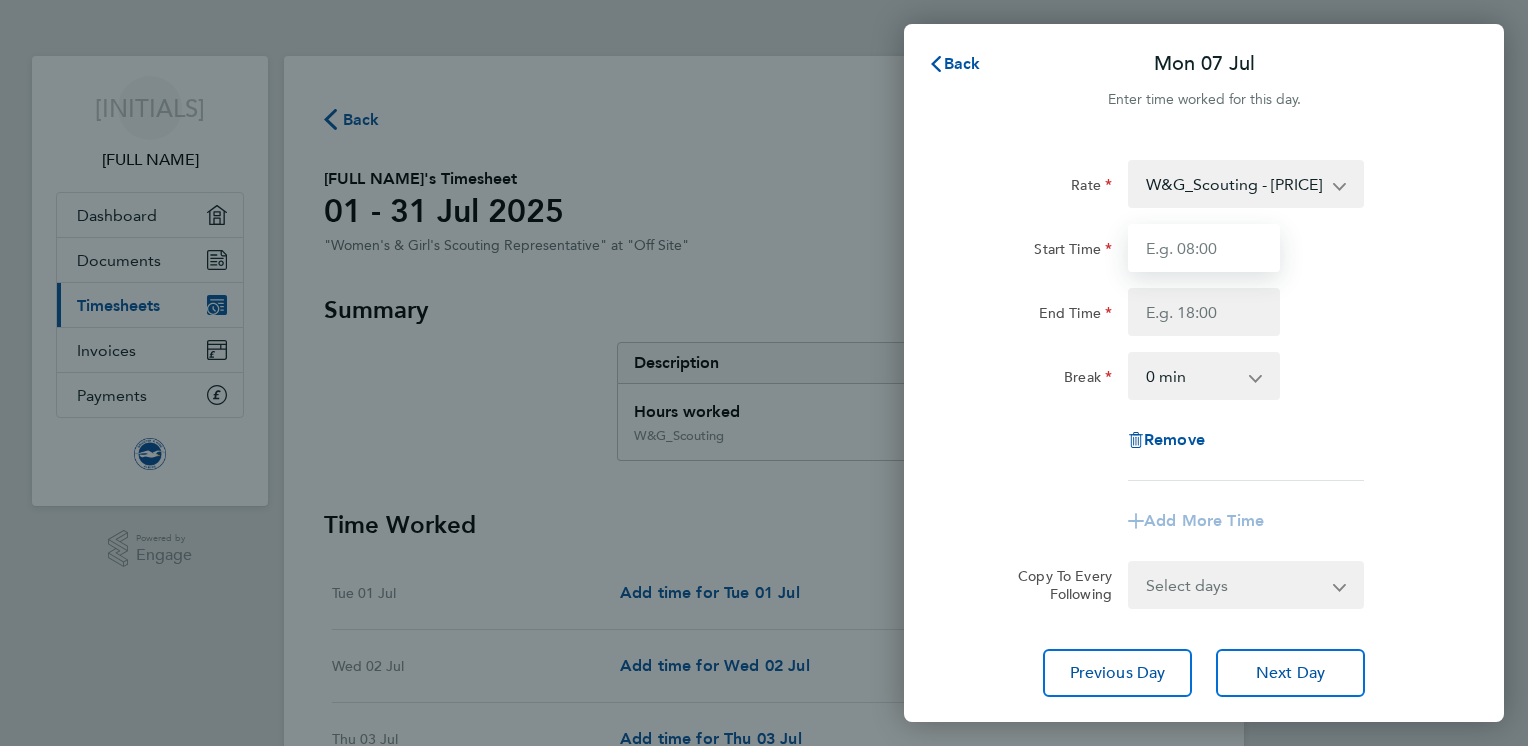 click on "Start Time" at bounding box center (1204, 248) 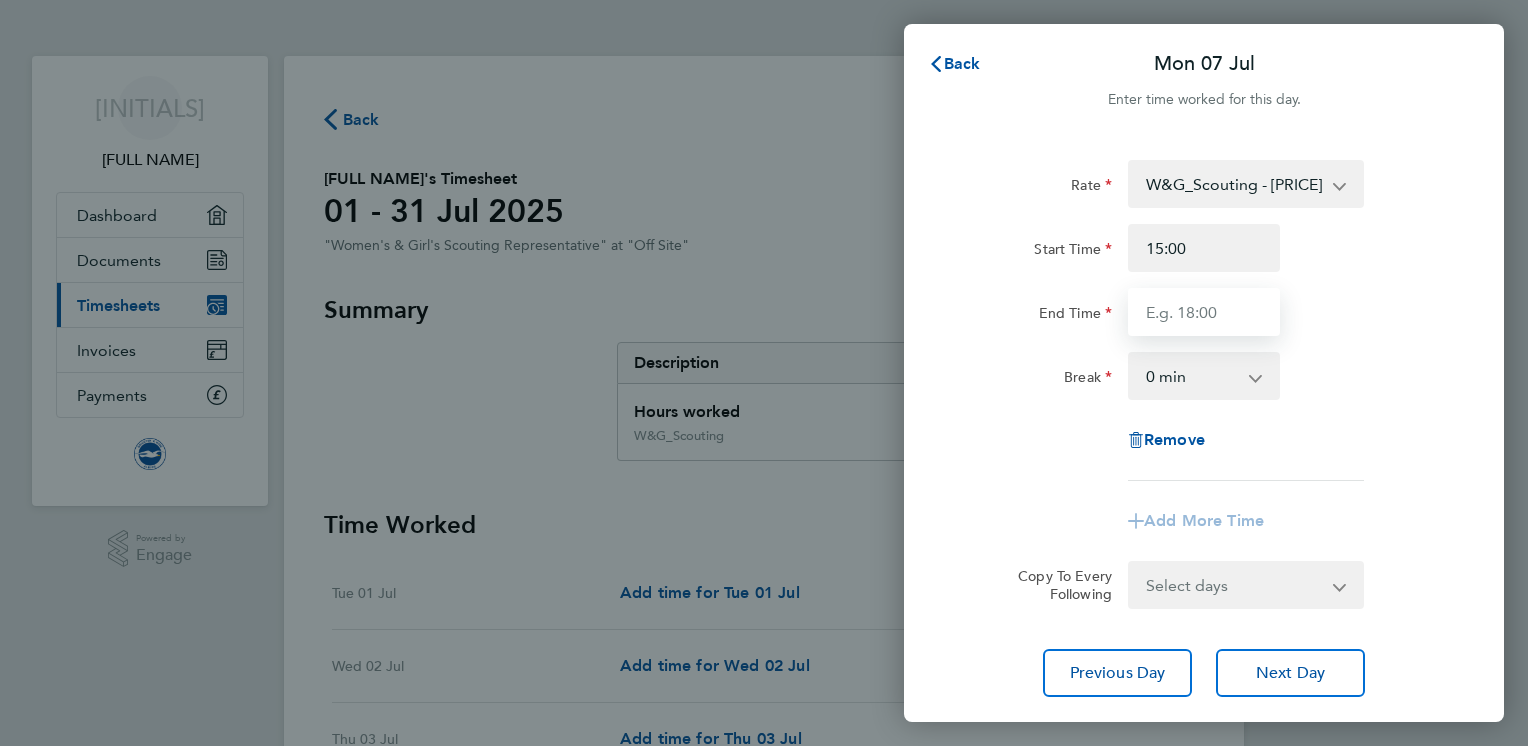 type on "18:30" 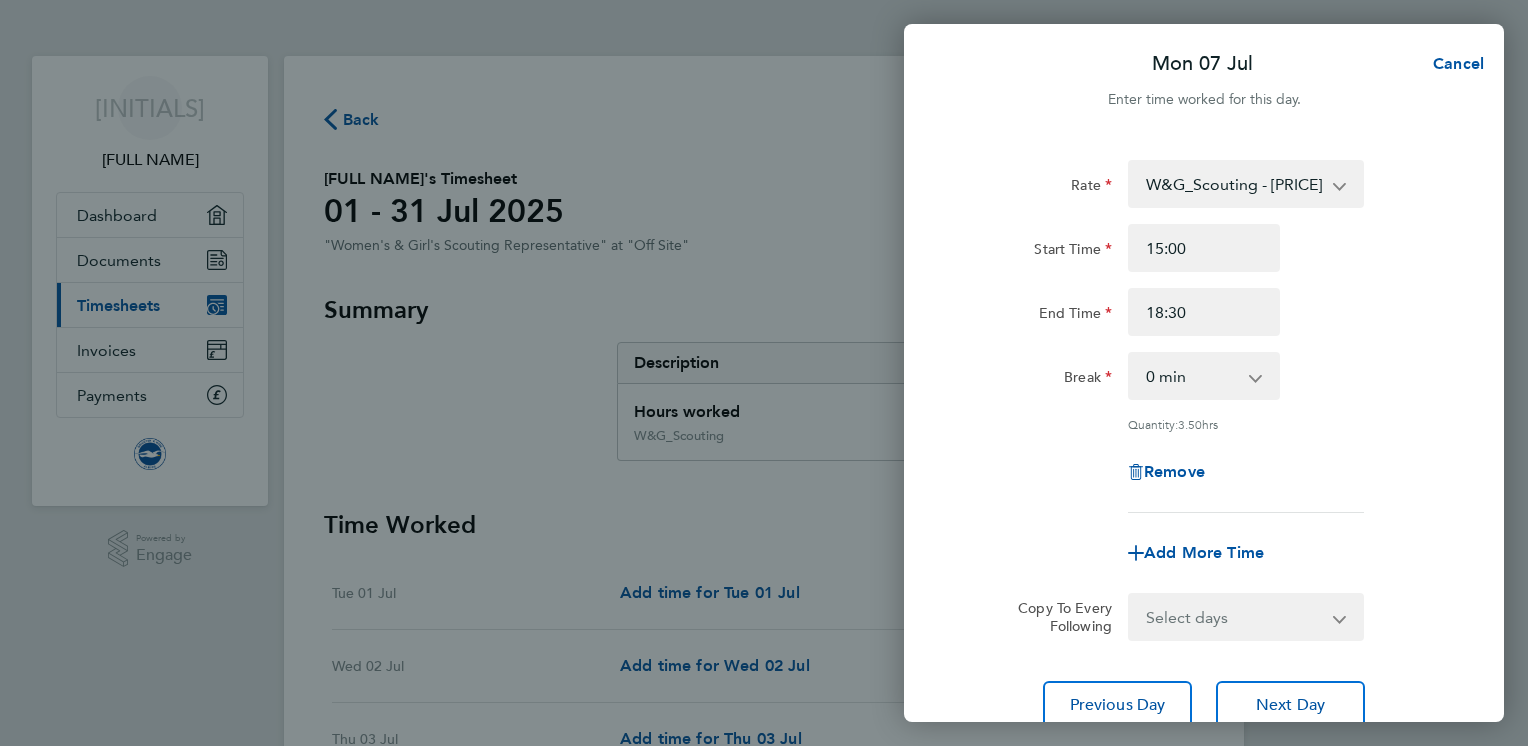 click on "Copy To Every Following  Select days   Day   Weekday (Mon-Fri)   Weekend (Sat-Sun)   Monday   Tuesday   Wednesday   Thursday   Friday   Saturday   Sunday" 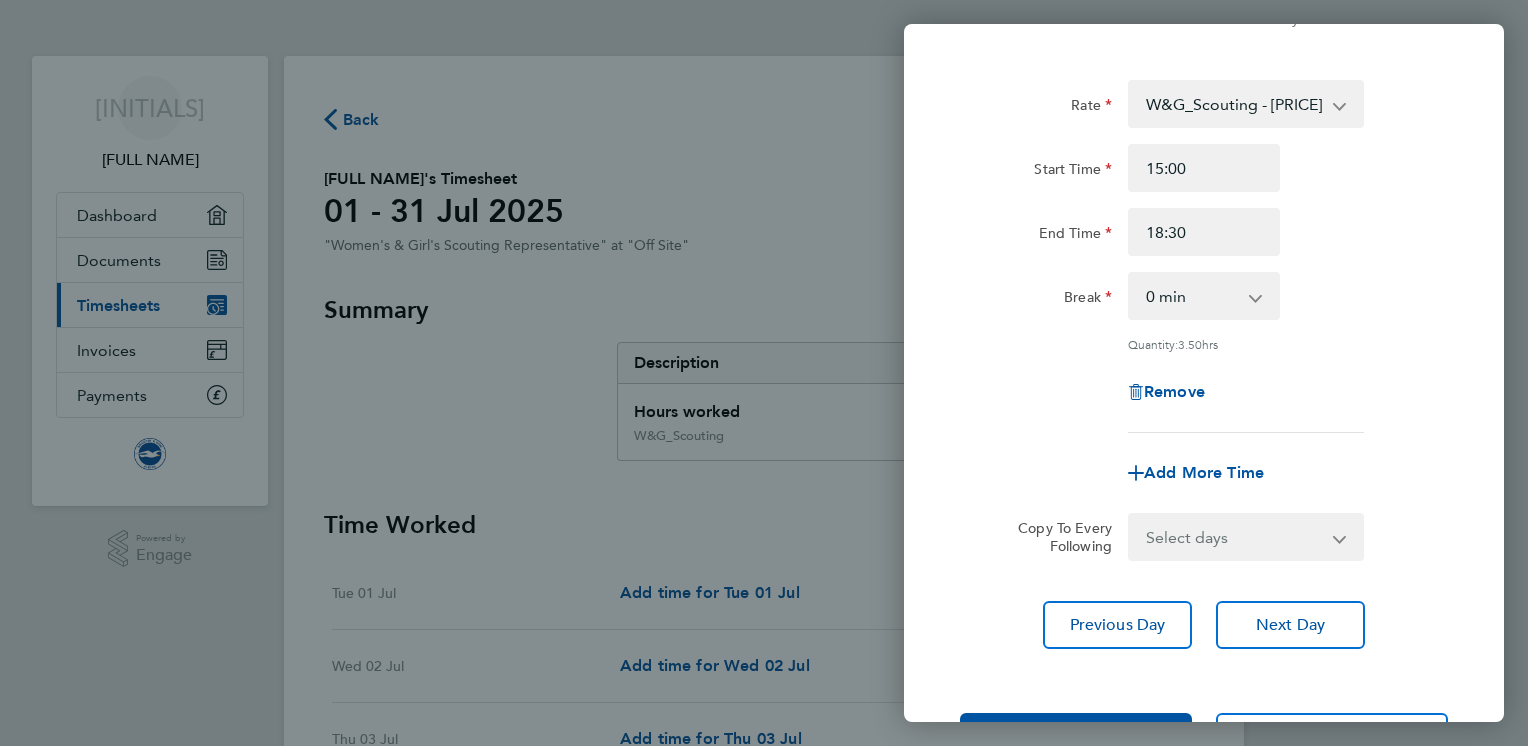 scroll, scrollTop: 120, scrollLeft: 0, axis: vertical 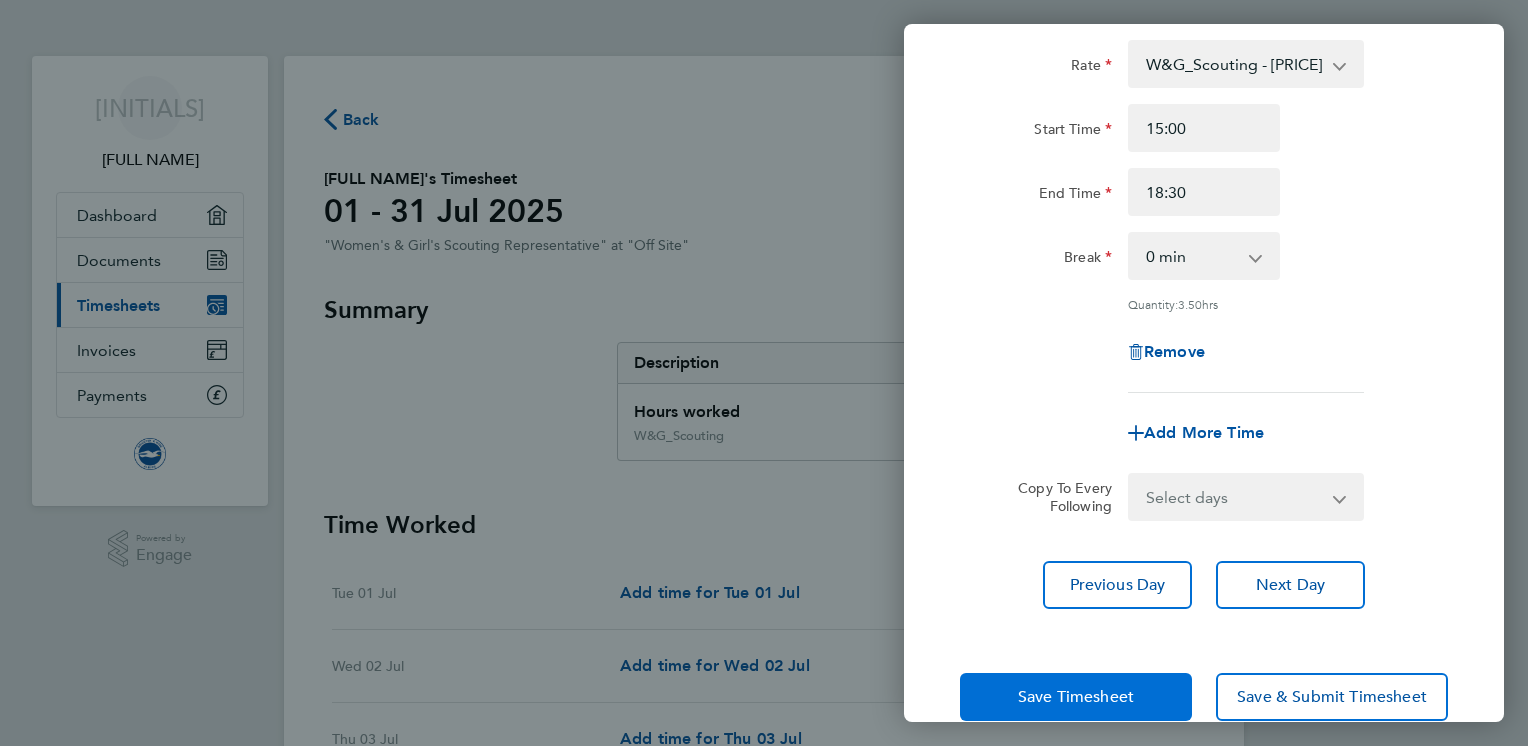 click on "Save Timesheet" 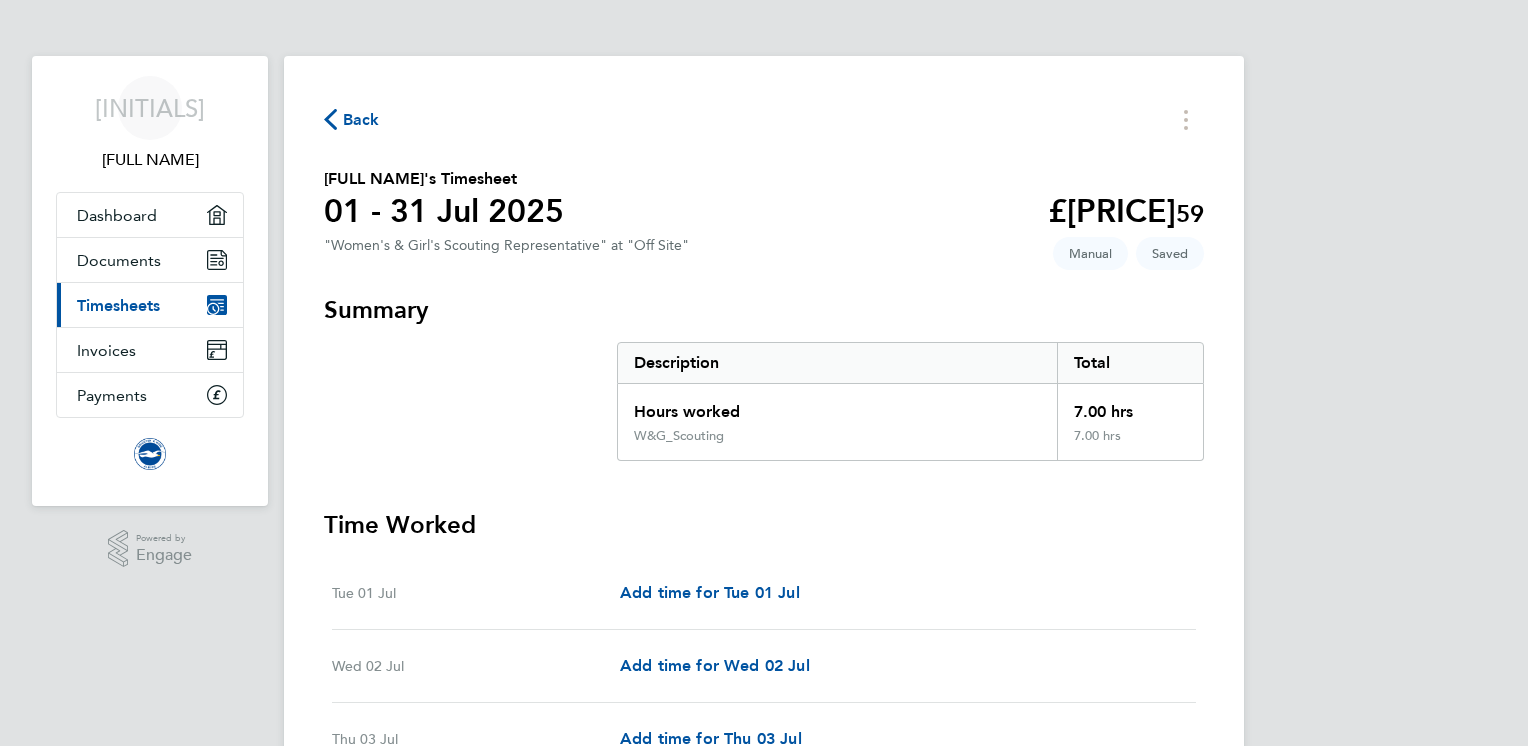 click on "[INITIALS] [FULL NAME] Applications: Dashboard Documents Current page: Timesheets Invoices Payments .st0{fill:#C0C1C2;} Powered by Engage Back [FULL NAME]'s Timesheet [DATE] - [DATE] £[PRICE]. [NUMBER] "Women's & Girl's Scouting Representative" at "Off Site" Saved Manual Summary Description Total Hours worked [HOURS] hrs W&G_Scouting [HOURS] hrs Time Worked [DAY] [DATE] Add time for [DAY] [DATE] Add time for [DAY] [DATE] [DAY] [DATE] Add time for [DAY] [DATE] Add time for [DAY] [DATE] [DAY] [DATE] Add time for [DAY] [DATE] Add time for [DAY] [DATE] [DAY] [DATE] Add time for [DAY] [DATE] Add time for [DAY] [DATE] [DAY] [DATE] [TIME] to [TIME] | 0 min [HOURS] hrs | W&G_Scouting (£[PRICE]) = £[PRICE] Edit [DAY] [DATE] [DAY] [DATE] |" at bounding box center [764, 1522] 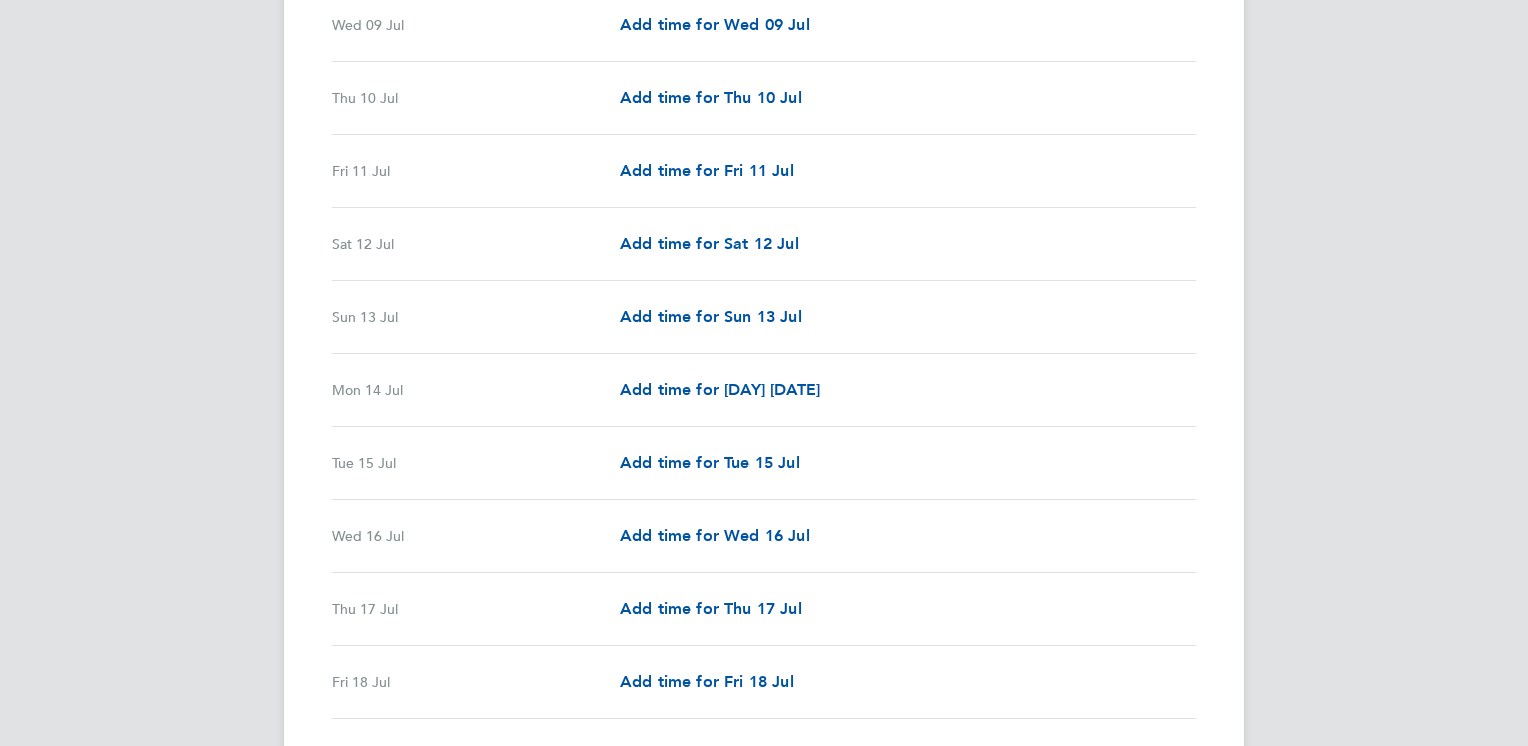 scroll, scrollTop: 1240, scrollLeft: 0, axis: vertical 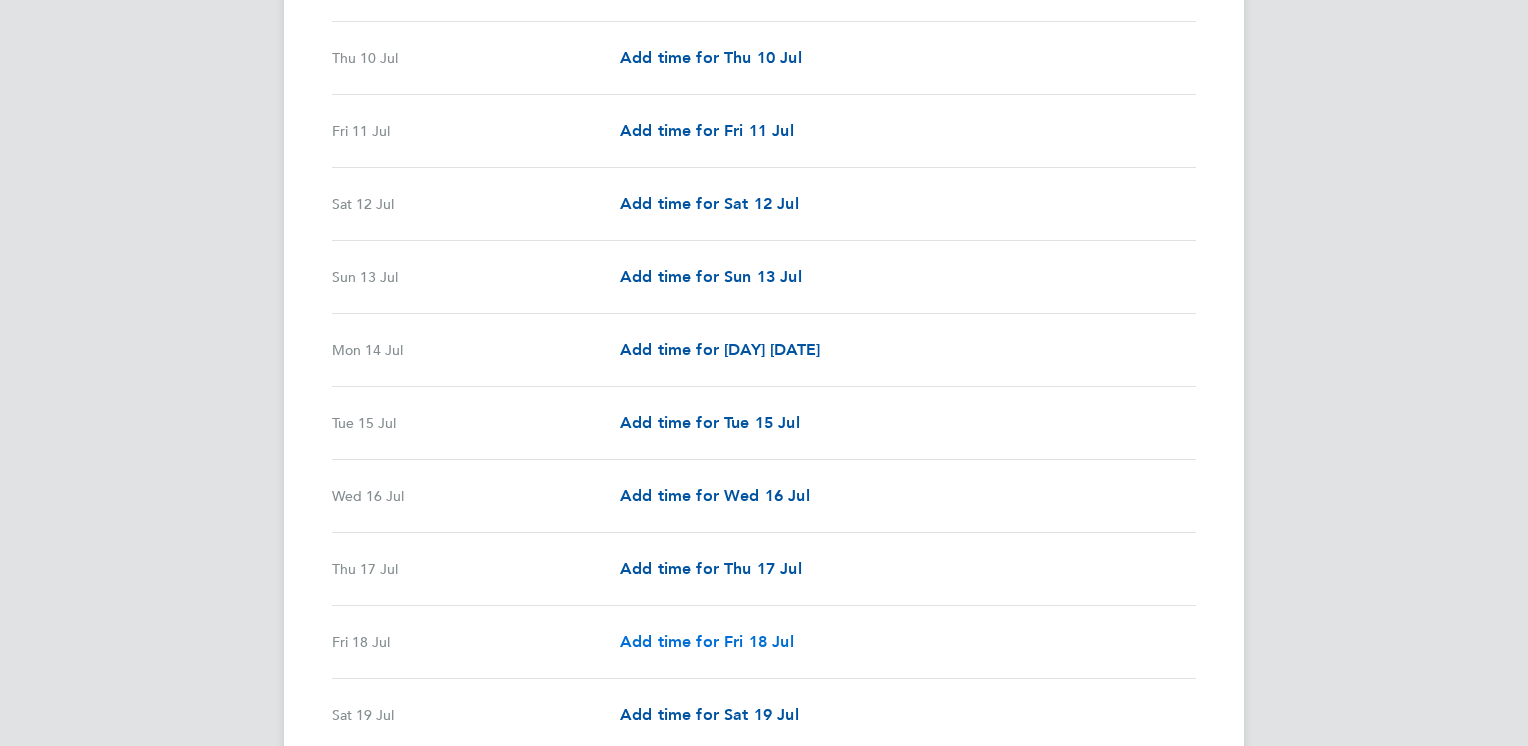 click on "Add time for Fri 18 Jul" at bounding box center [707, 641] 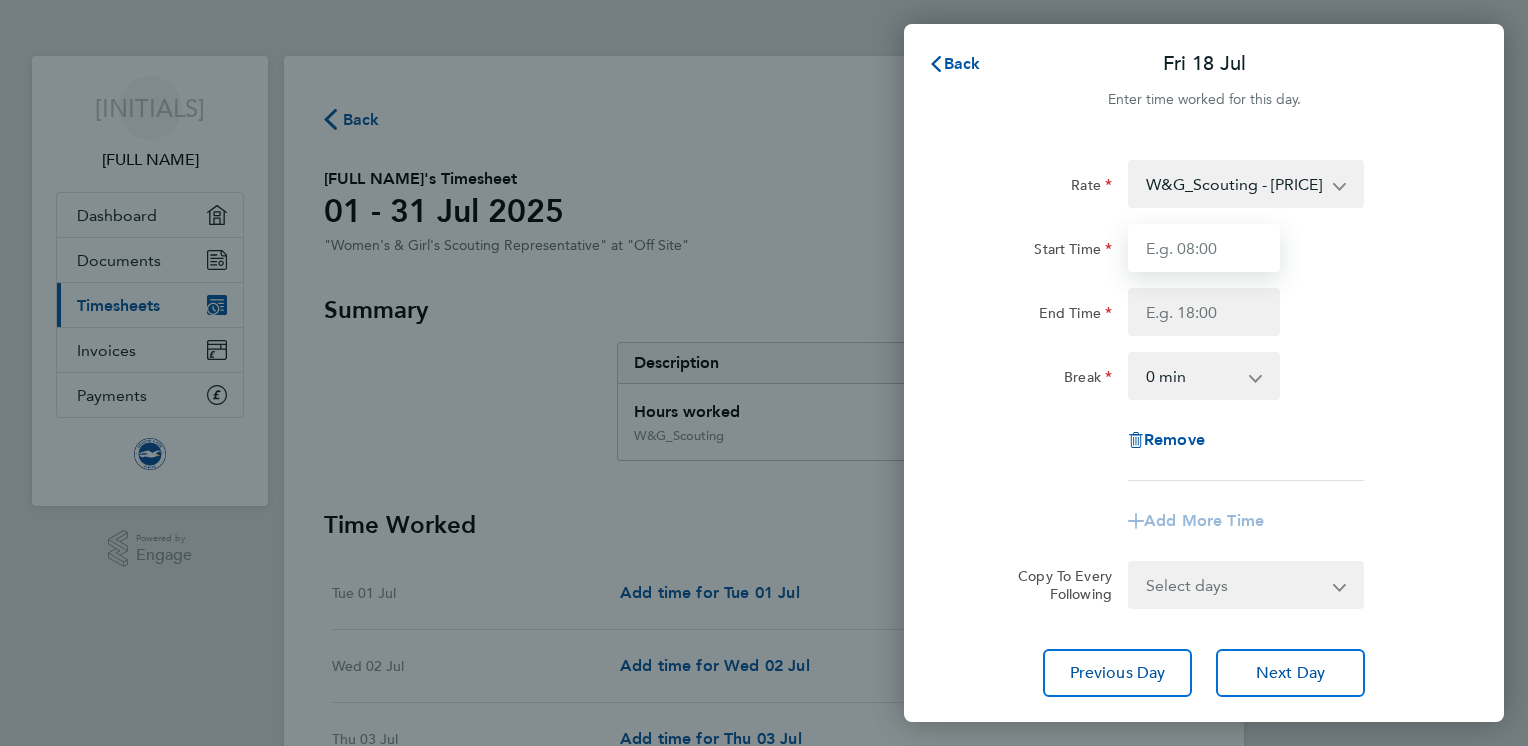 click on "Start Time" at bounding box center (1204, 248) 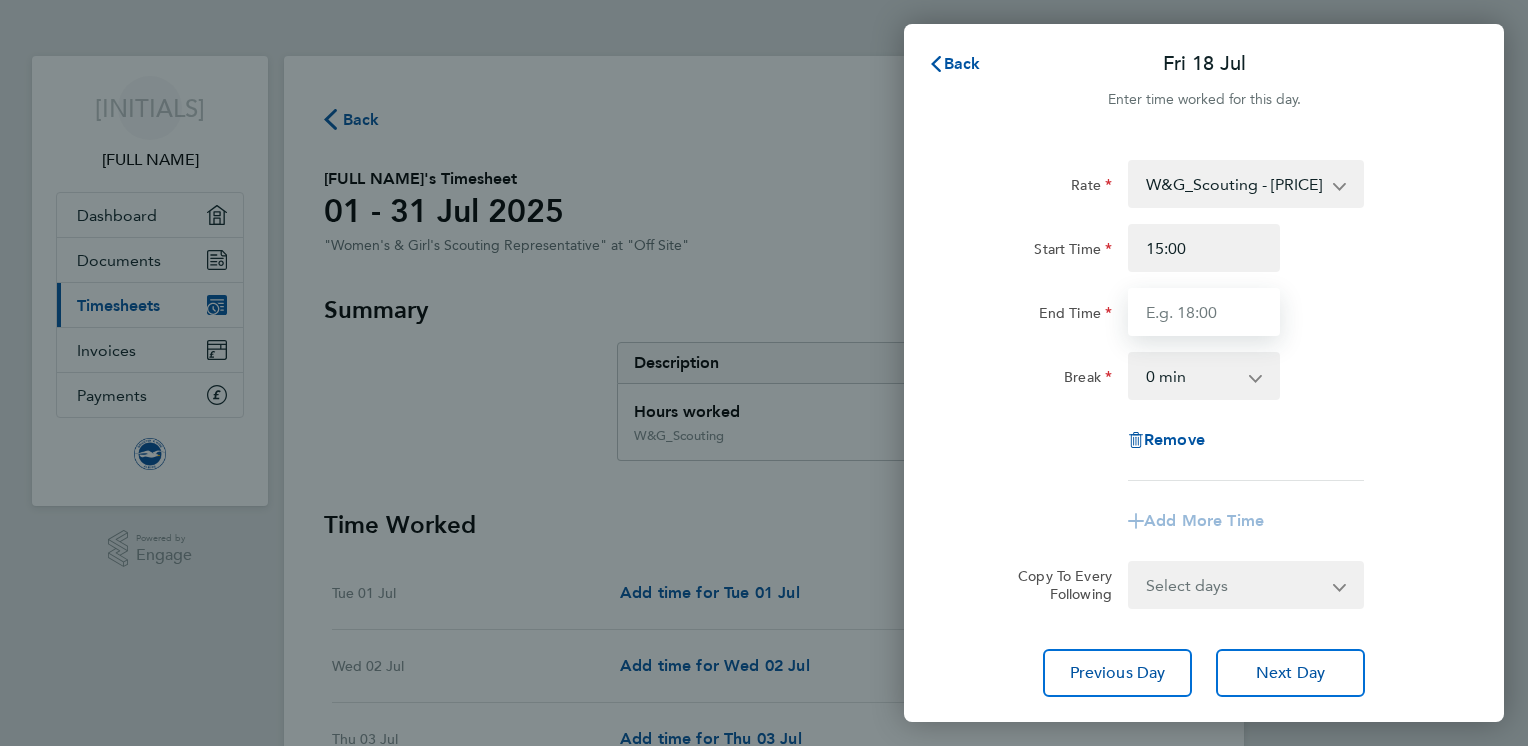 type on "18:30" 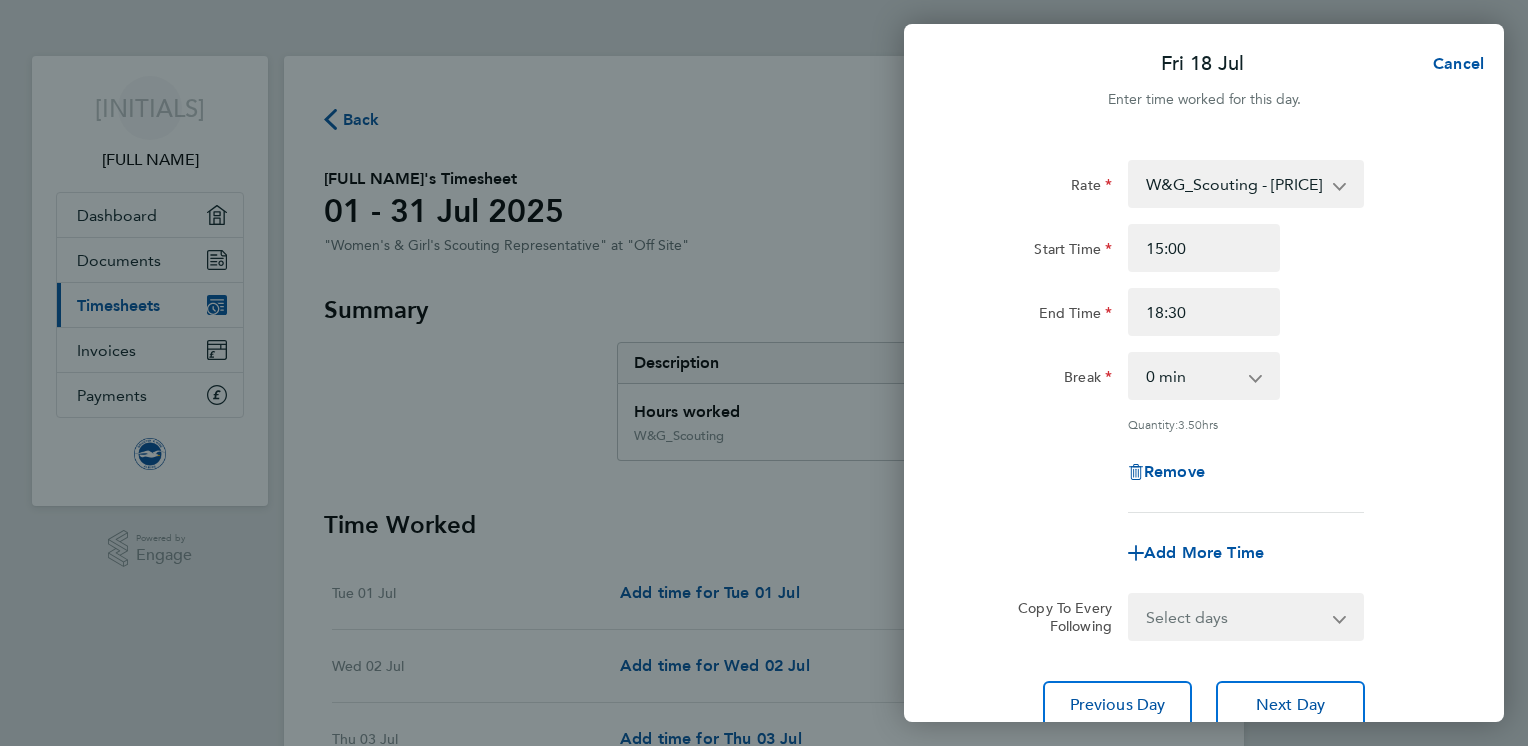 click on "Rate  W&G_Scouting - [PRICE]
Start Time [TIME] End Time [TIME] Break  0 min   15 min   30 min   45 min   60 min   75 min   90 min
Quantity:  [HOURS]  hrs
Remove
Add More Time  Copy To Every Following  Select days   Day   Weekday (Mon-Fri)   Weekend (Sat-Sun)   Monday   Tuesday   Wednesday   Thursday   Friday   Saturday   Sunday
Previous Day   Next Day" 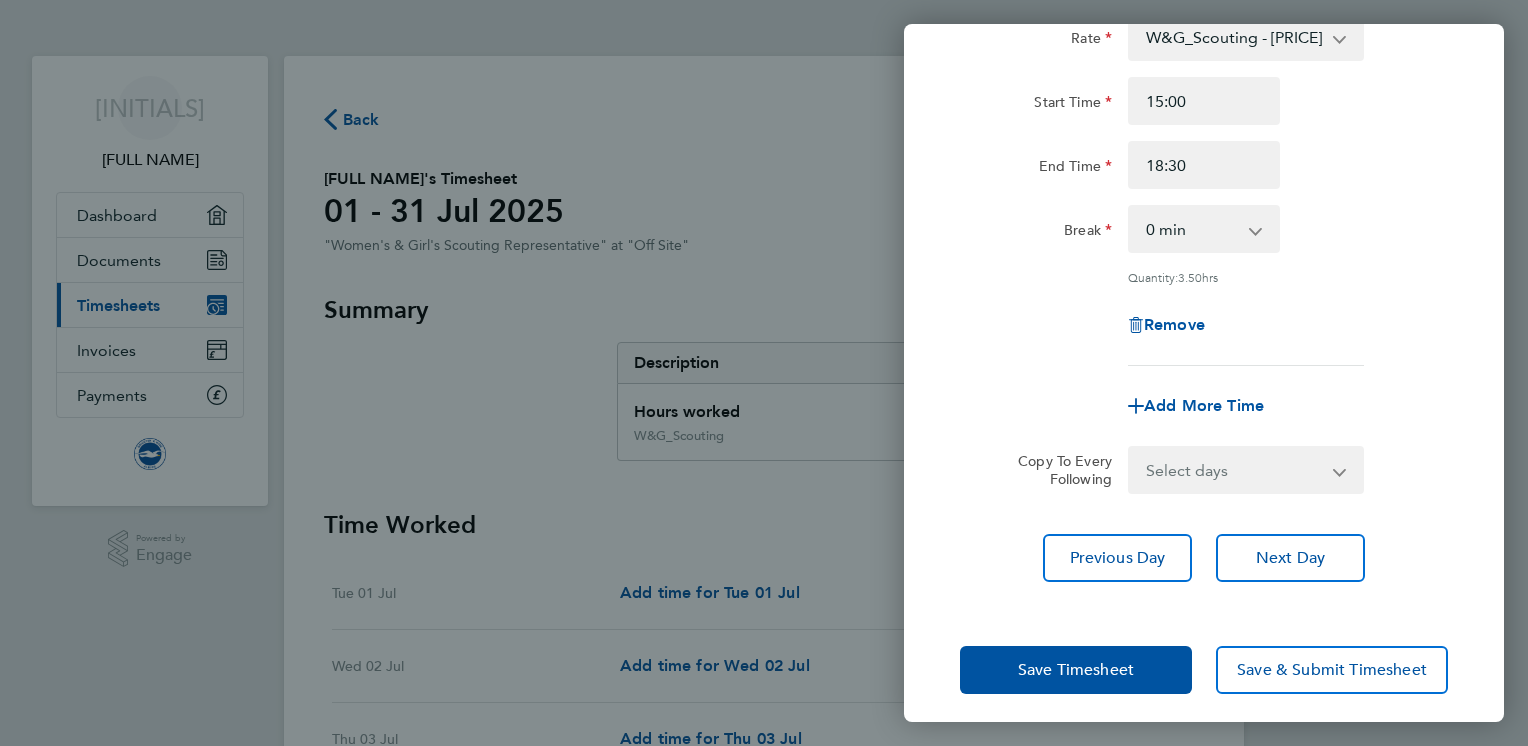 scroll, scrollTop: 156, scrollLeft: 0, axis: vertical 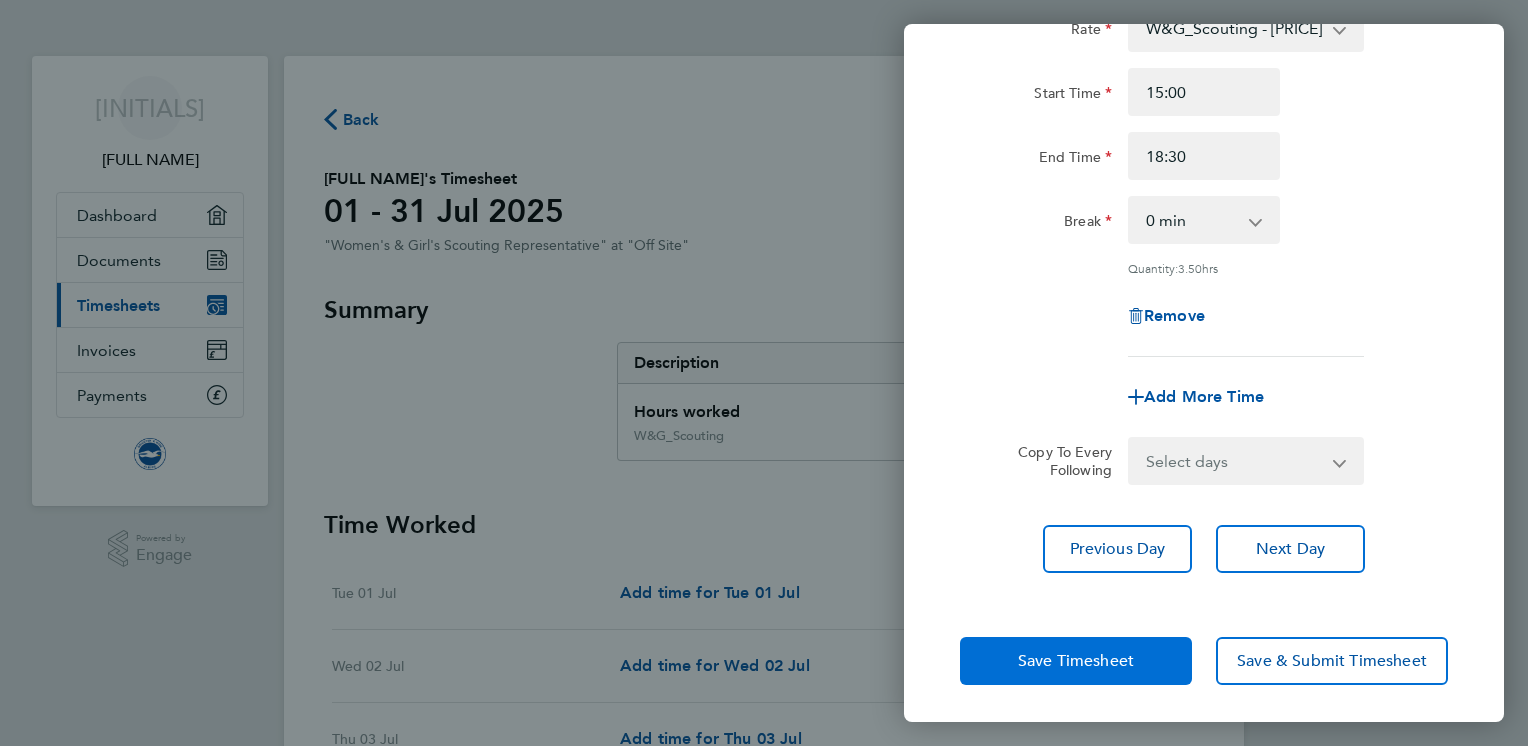 click on "Save Timesheet" 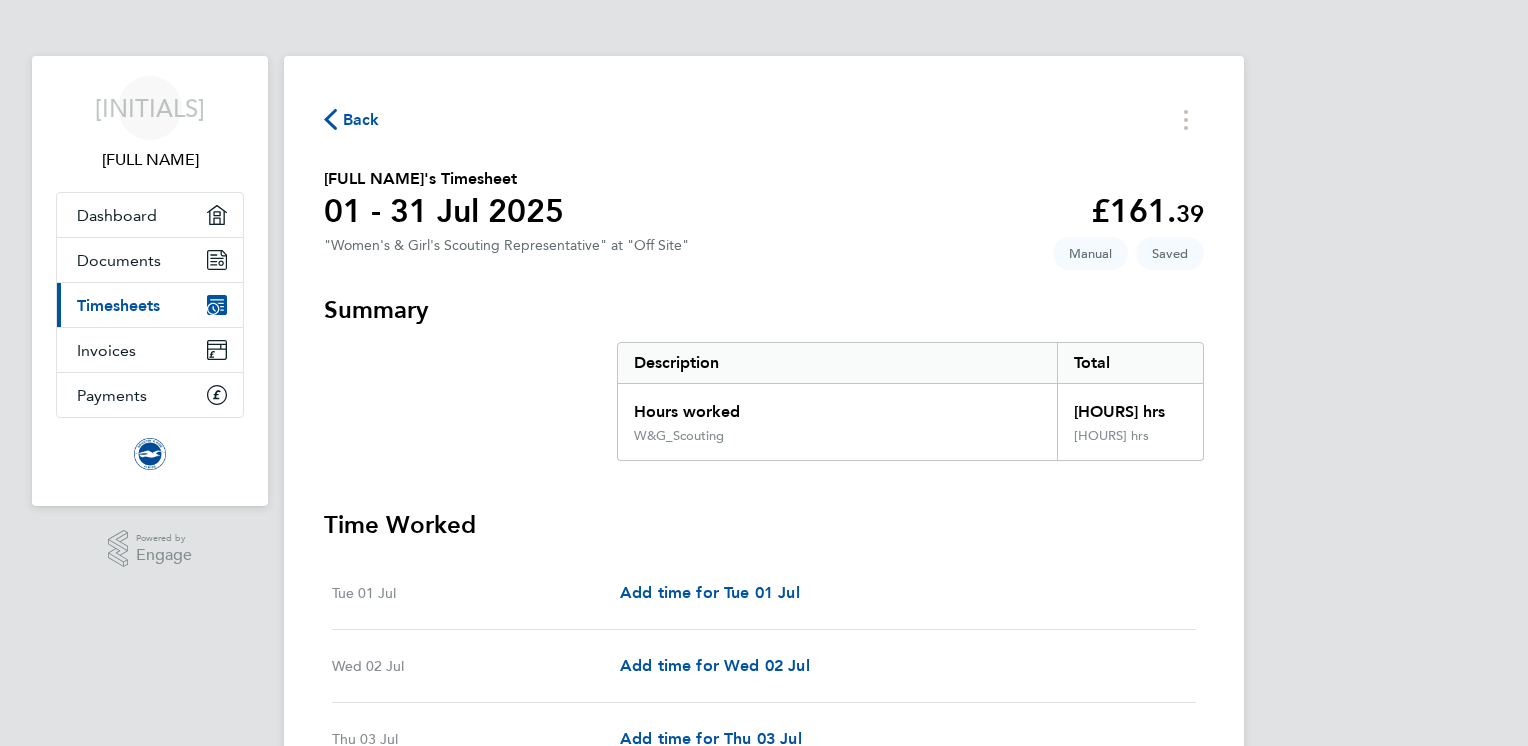 click on "[INITIALS] [FULL NAME] Applications: Dashboard Documents Current page: Timesheets Invoices Payments .st0{fill:#C0C1C2;} Powered by Engage Back [FULL NAME]'s Timesheet [DATE] - [DATE] £[PRICE]. [NUMBER] "Women's & Girl's Scouting Representative" at "Off Site" Saved Manual Summary Description Total Hours worked [HOURS] hrs W&G_Scouting [HOURS] hrs Time Worked [DAY] [DATE] Add time for [DAY] [DATE] Add time for [DAY] [DATE] [DAY] [DATE] Add time for [DAY] [DATE] Add time for [DAY] [DATE] [DAY] [DATE] Add time for [DAY] [DATE] Add time for [DAY] [DATE] [DAY] [DATE] Add time for [DAY] [DATE] Add time for [DAY] [DATE] [DAY] [DATE] [TIME] to [TIME] | 0 min [HOURS] hrs | W&G_Scouting (£[PRICE]) = £[PRICE] Edit [DAY] [DATE] [DAY] [DATE] |" at bounding box center [764, 1534] 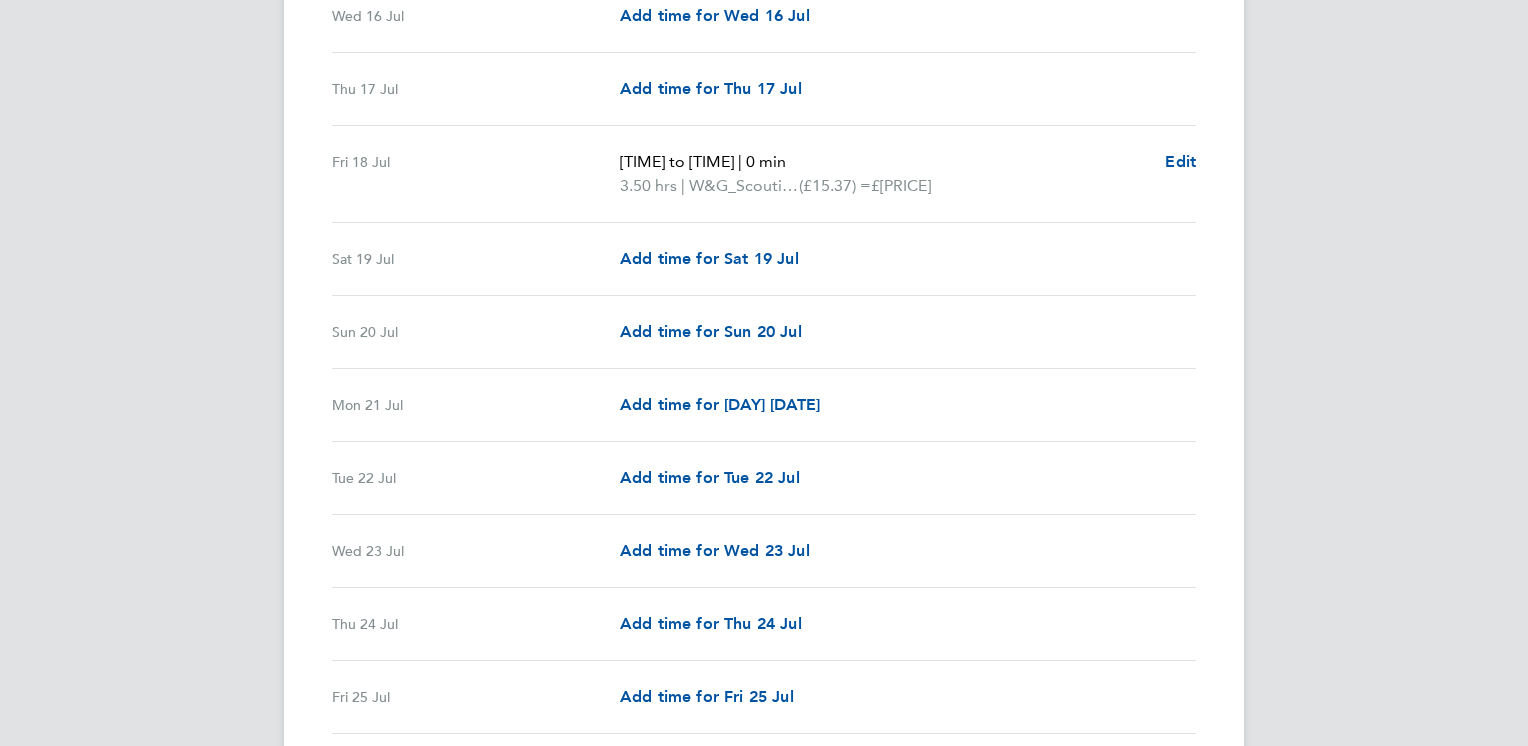 scroll, scrollTop: 1760, scrollLeft: 0, axis: vertical 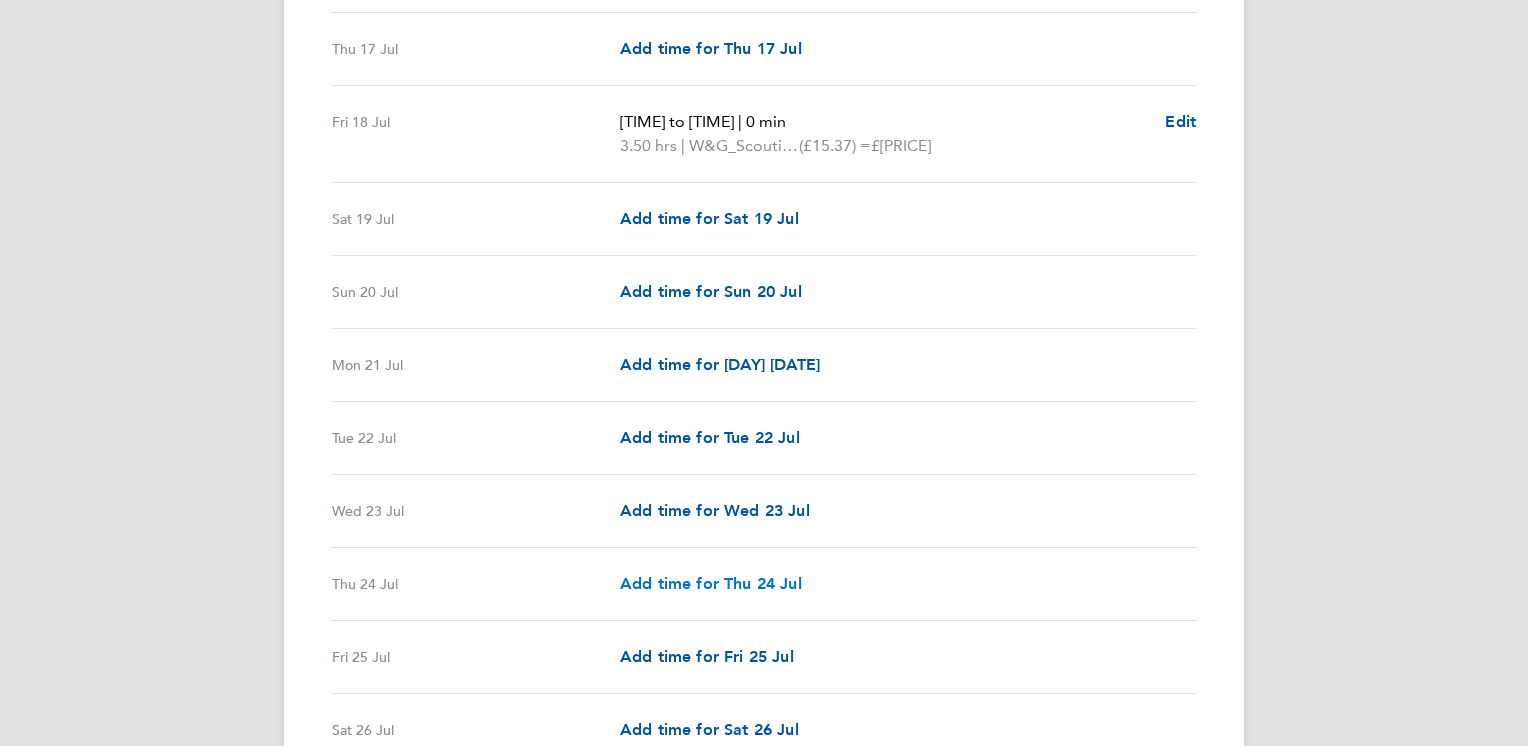 click on "Add time for Thu 24 Jul" at bounding box center [711, 583] 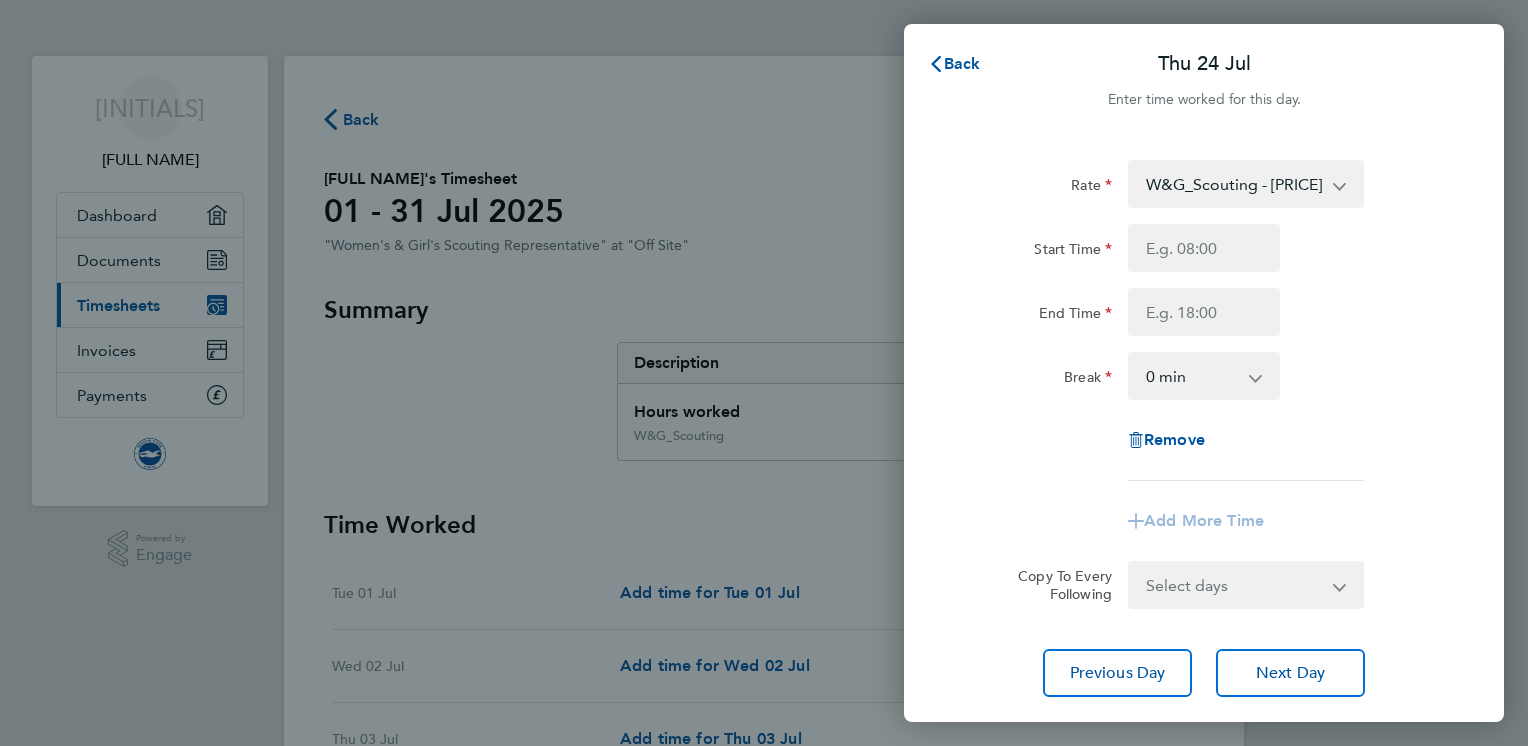 scroll, scrollTop: 0, scrollLeft: 0, axis: both 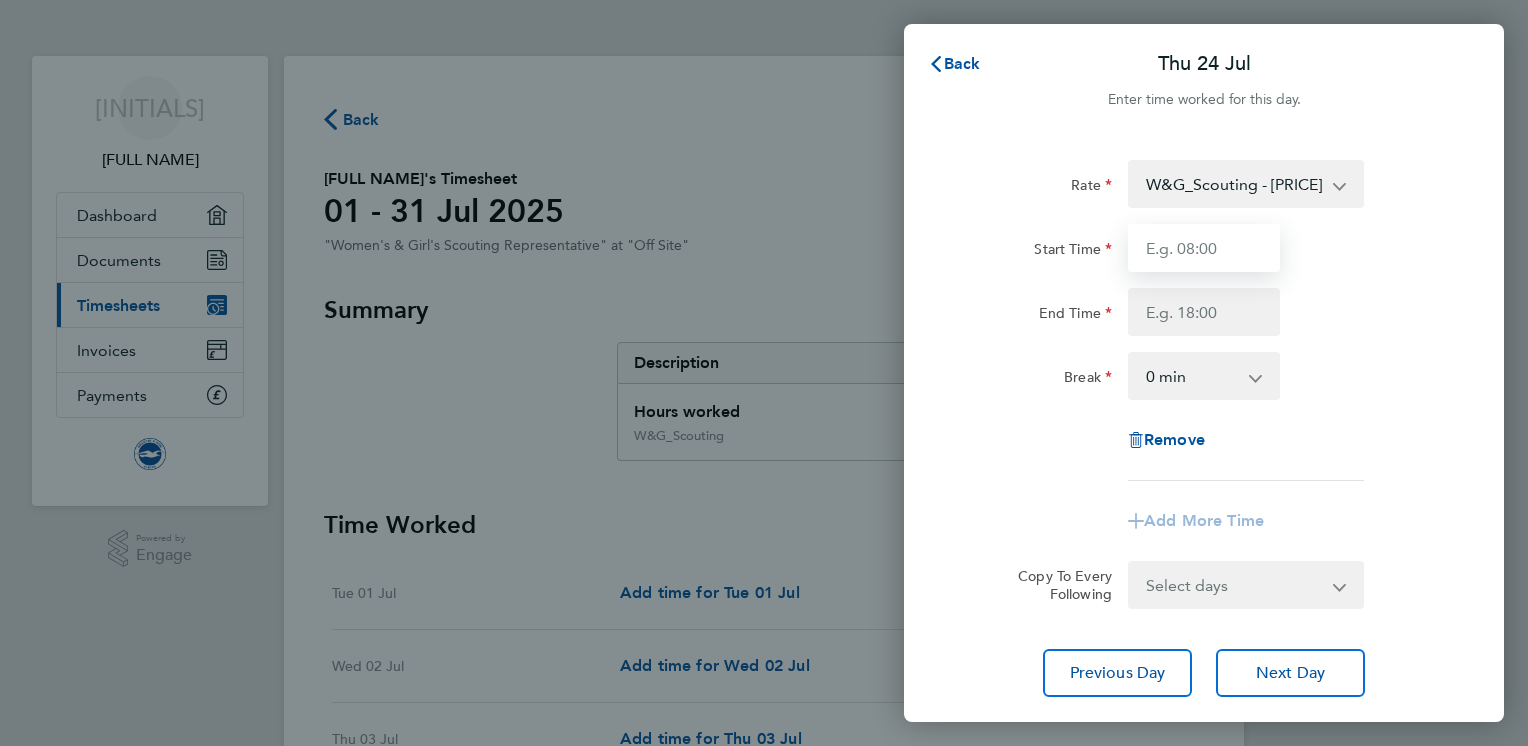 click on "Start Time" at bounding box center [1204, 248] 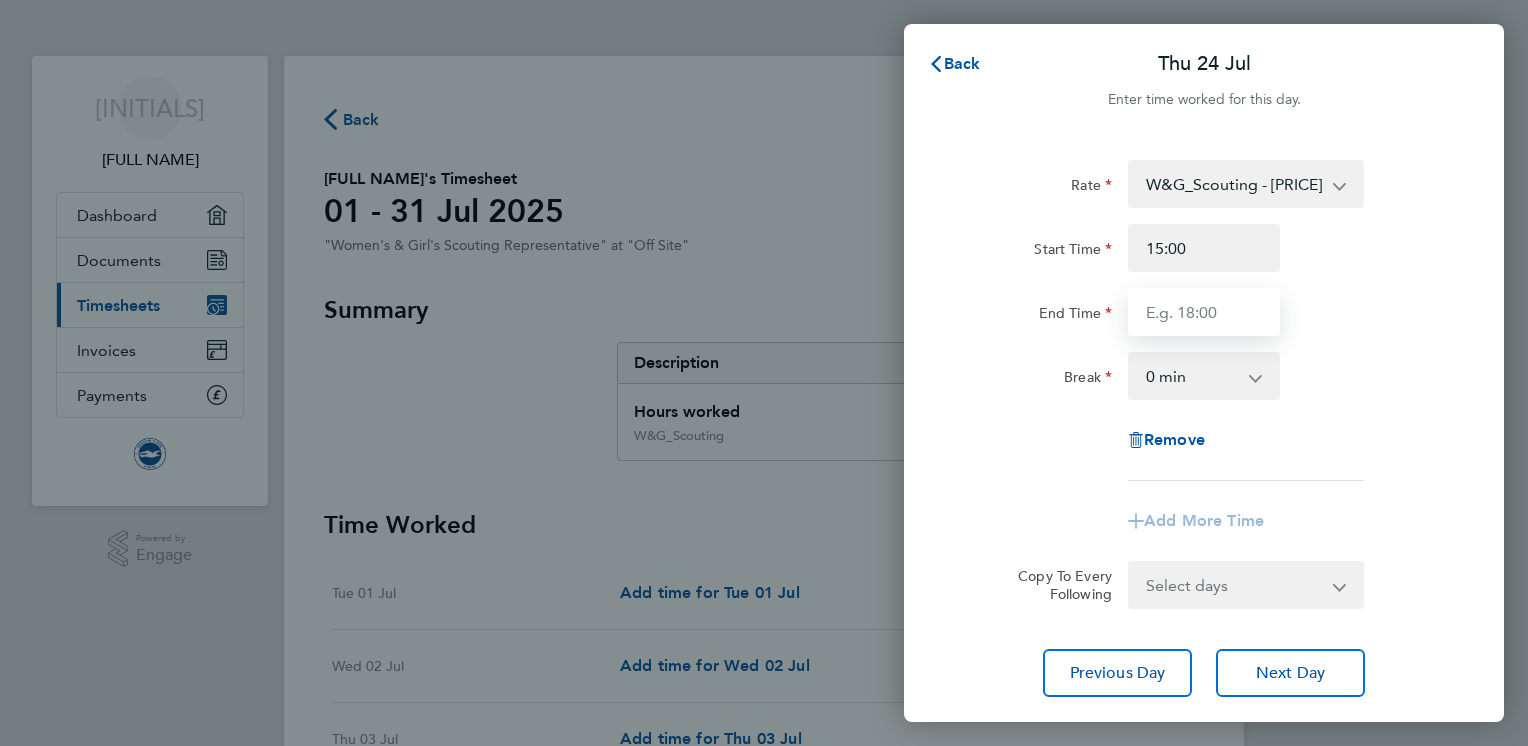 type on "18:30" 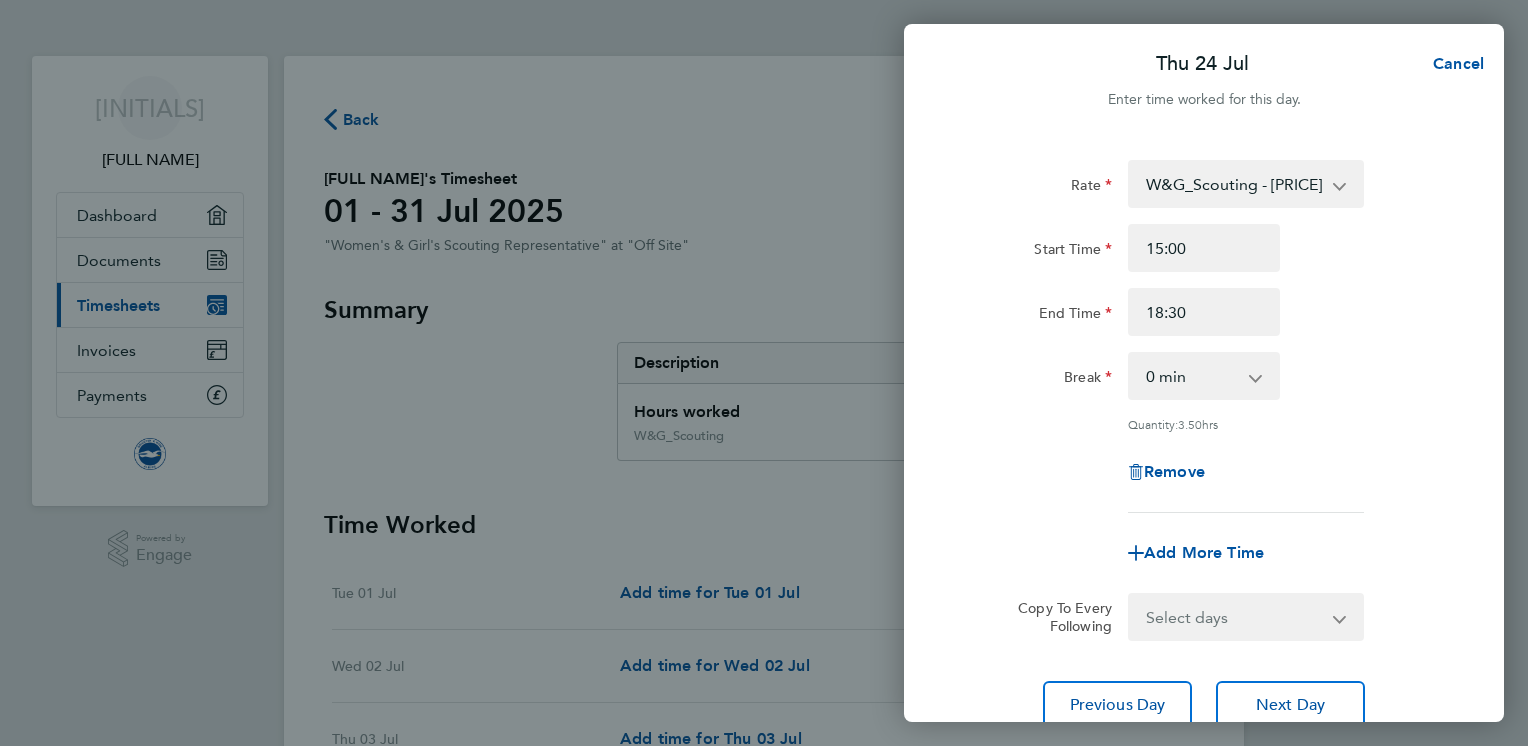 click on "Rate  W&G_Scouting - [PRICE]
Start Time [TIME] End Time [TIME] Break  0 min   15 min   30 min   45 min   60 min   75 min   90 min
Quantity:  [HOURS]  hrs
Remove
Add More Time  Copy To Every Following  Select days   Day   Weekday (Mon-Fri)   Weekend (Sat-Sun)   Monday   Tuesday   Wednesday   Thursday   Friday   Saturday   Sunday
Previous Day   Next Day" 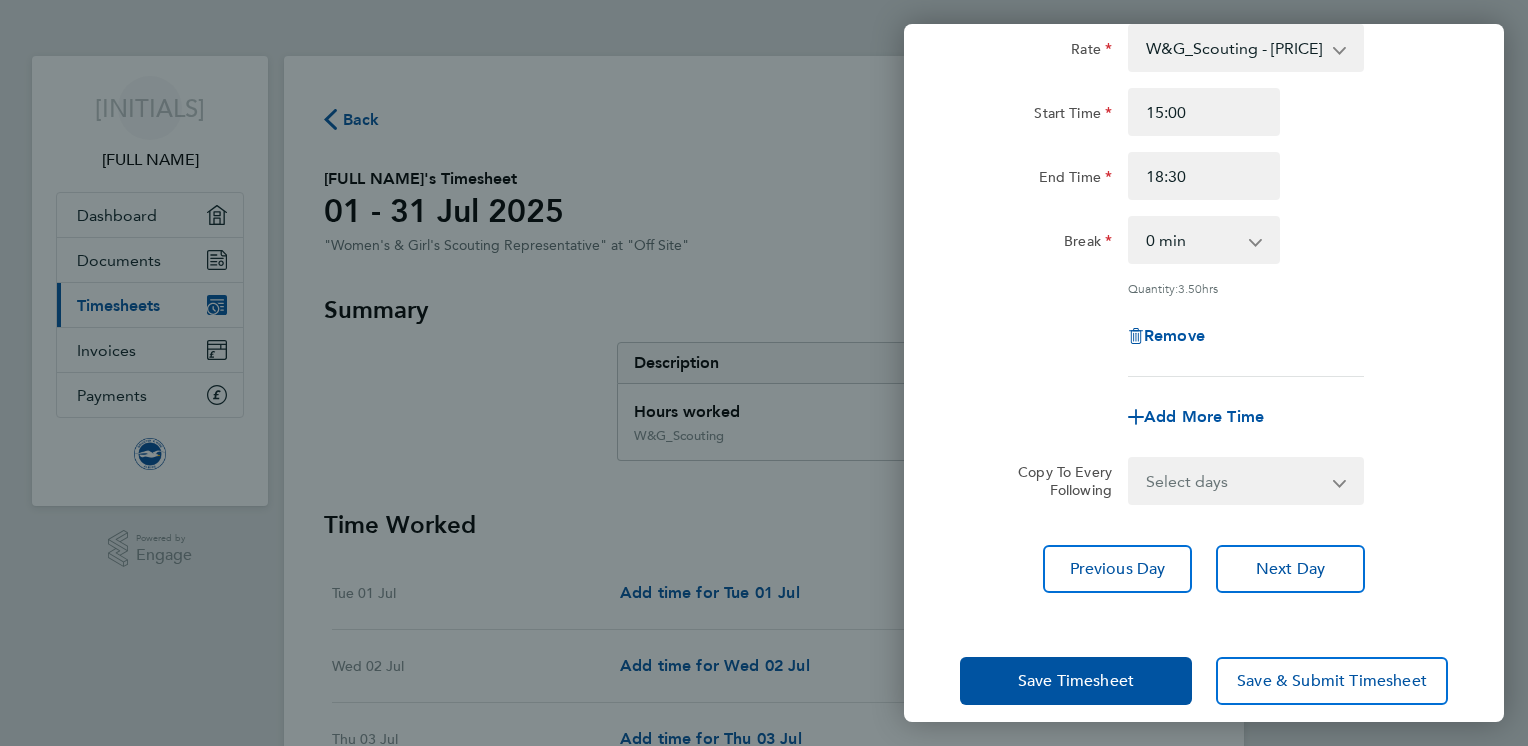 scroll, scrollTop: 156, scrollLeft: 0, axis: vertical 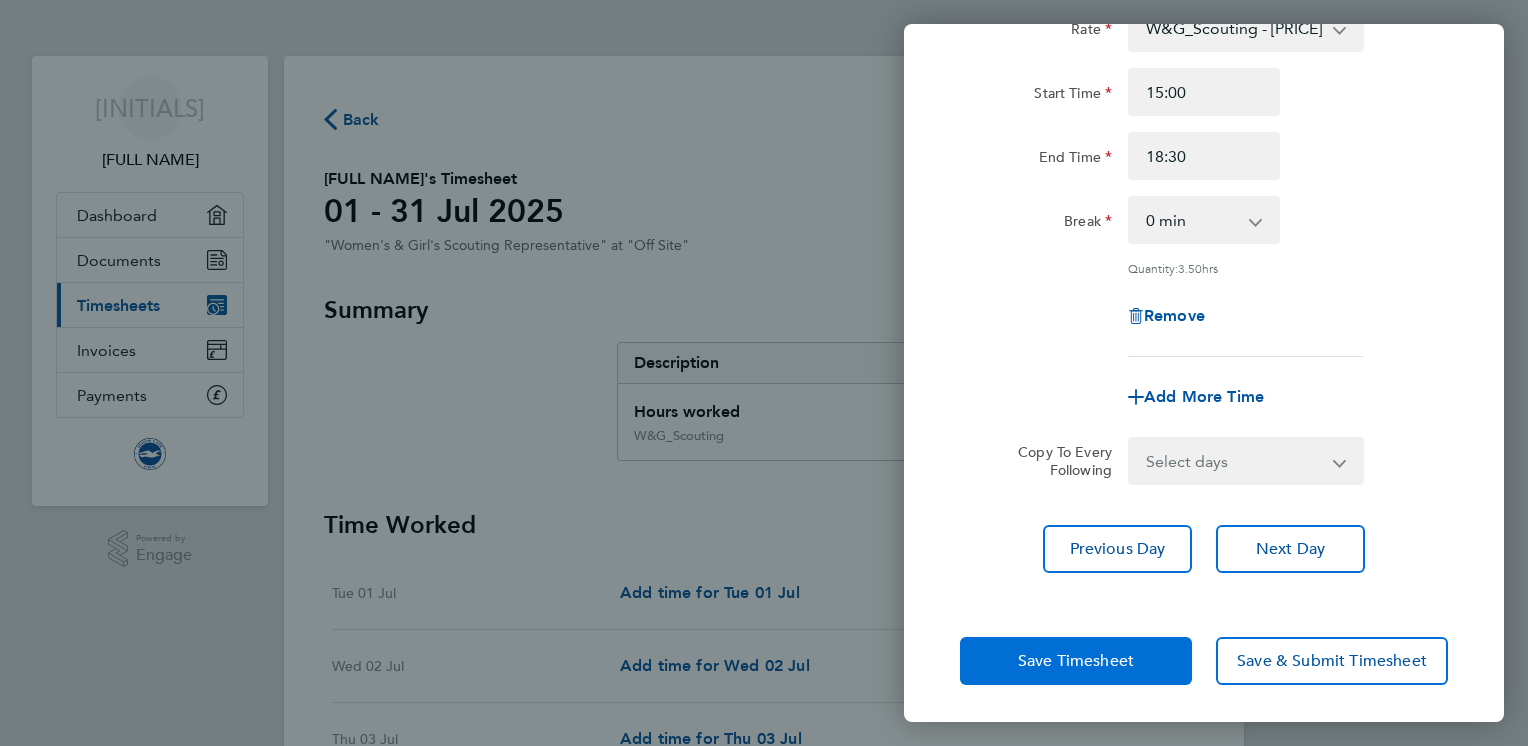 click on "Save Timesheet" 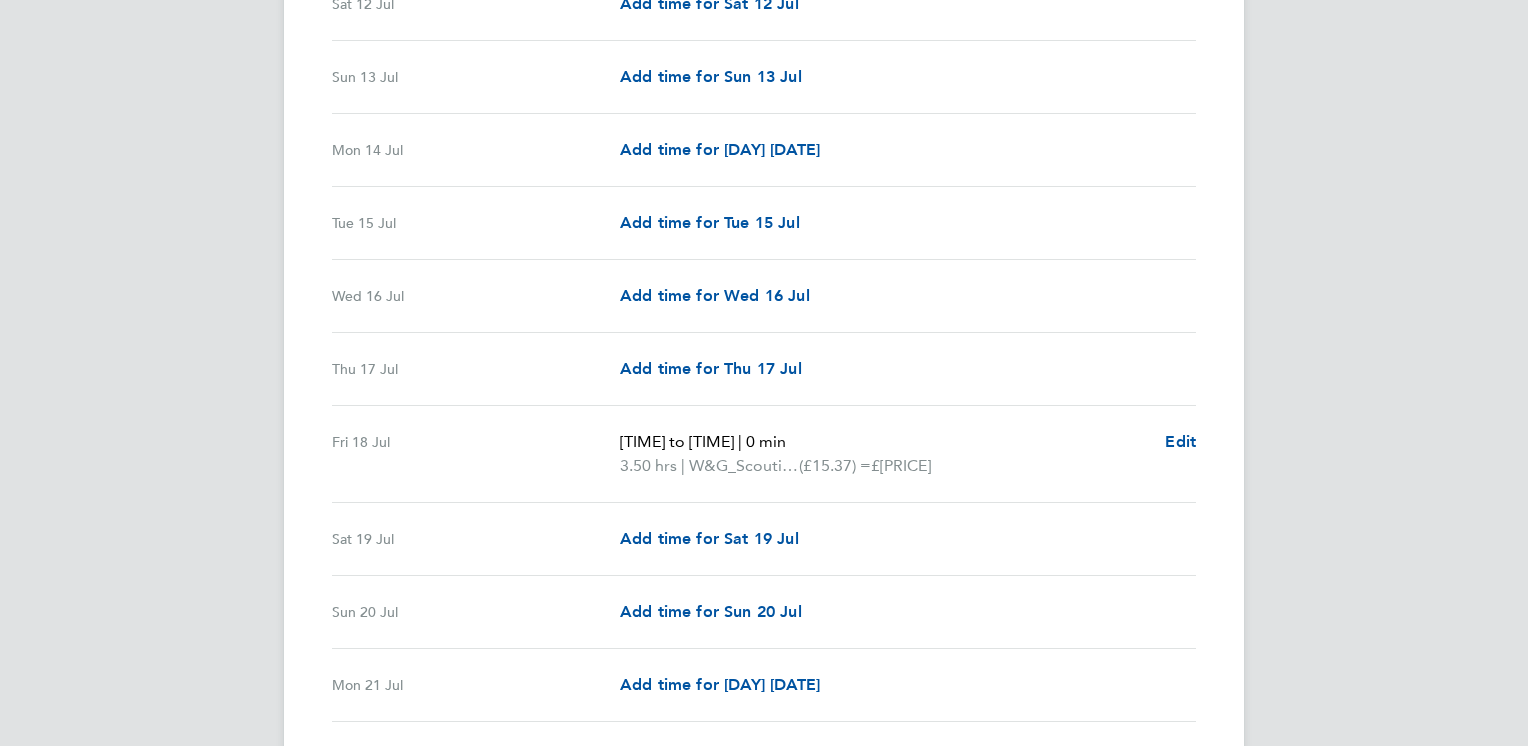 scroll, scrollTop: 1480, scrollLeft: 0, axis: vertical 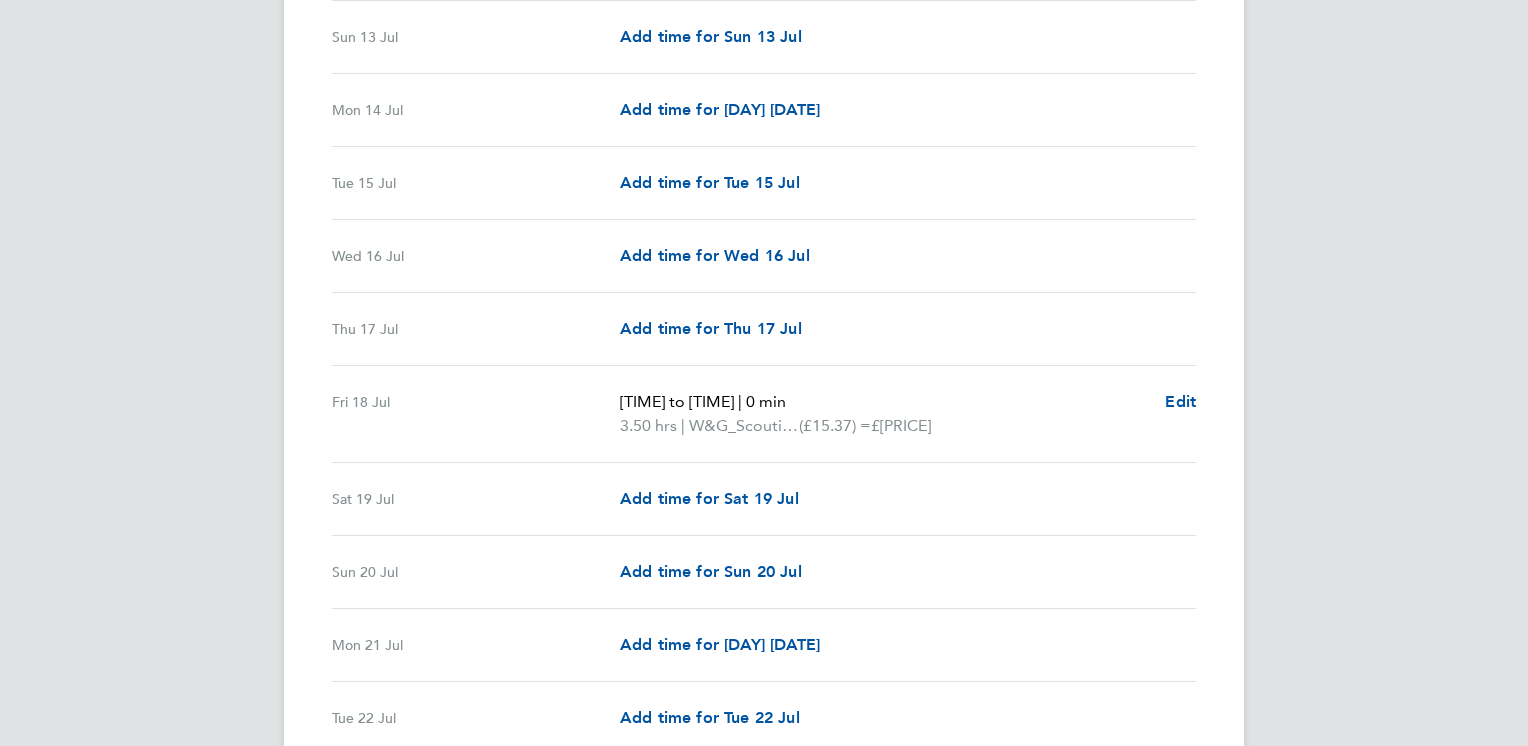 click on "[DAY] [DATE]   Add time for [DAY] [DATE]   Add time for [DAY] [DATE]" at bounding box center (764, 499) 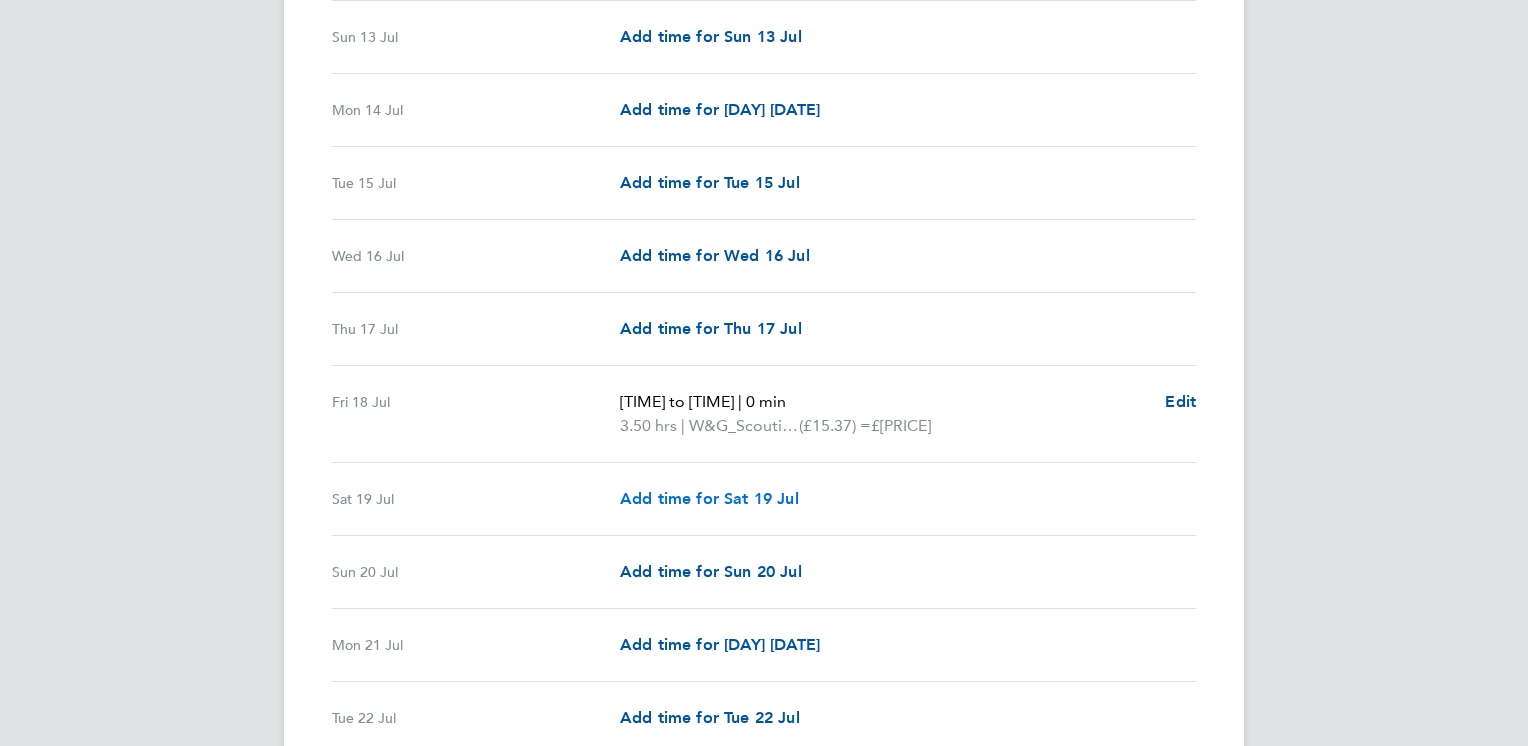 click on "Add time for Sat 19 Jul" at bounding box center [709, 498] 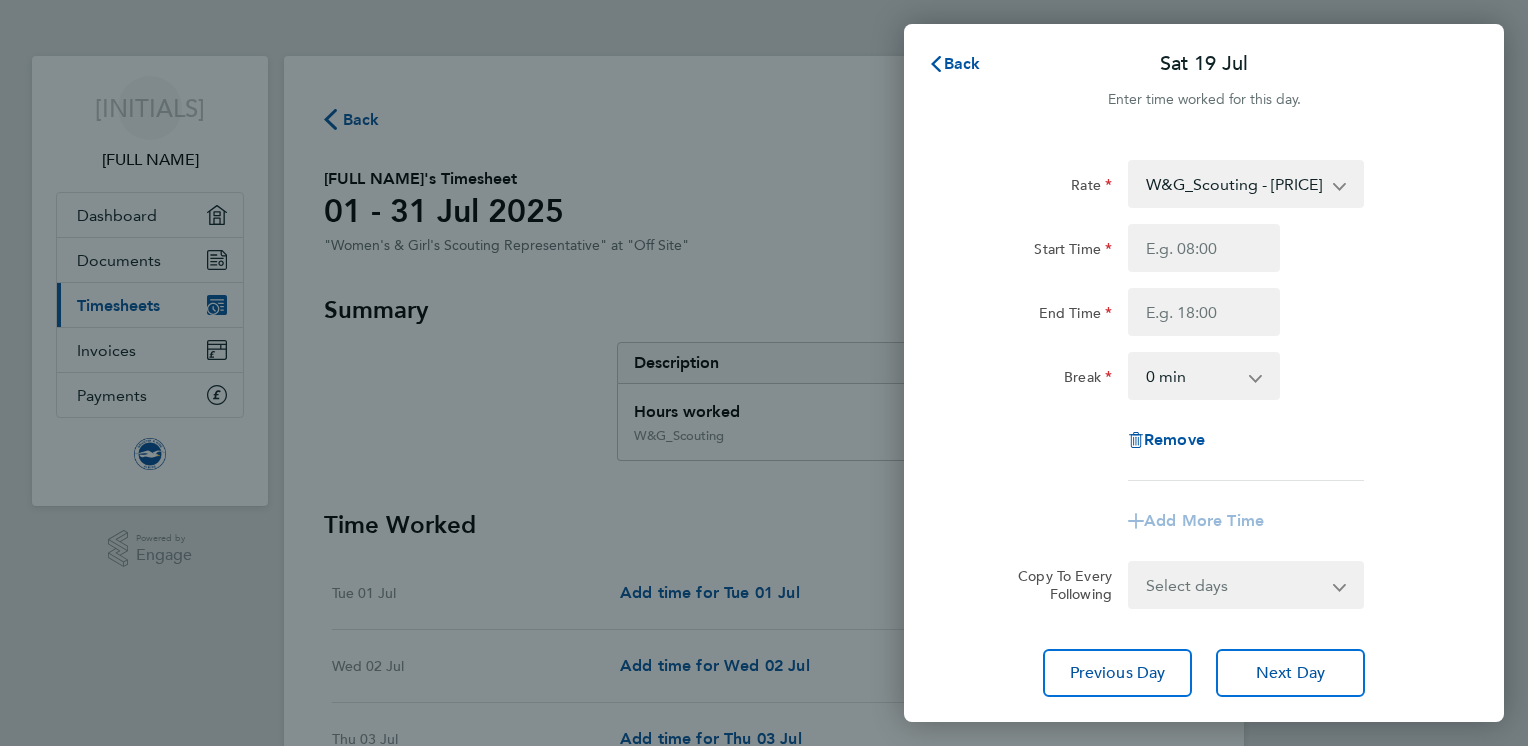 scroll, scrollTop: 0, scrollLeft: 0, axis: both 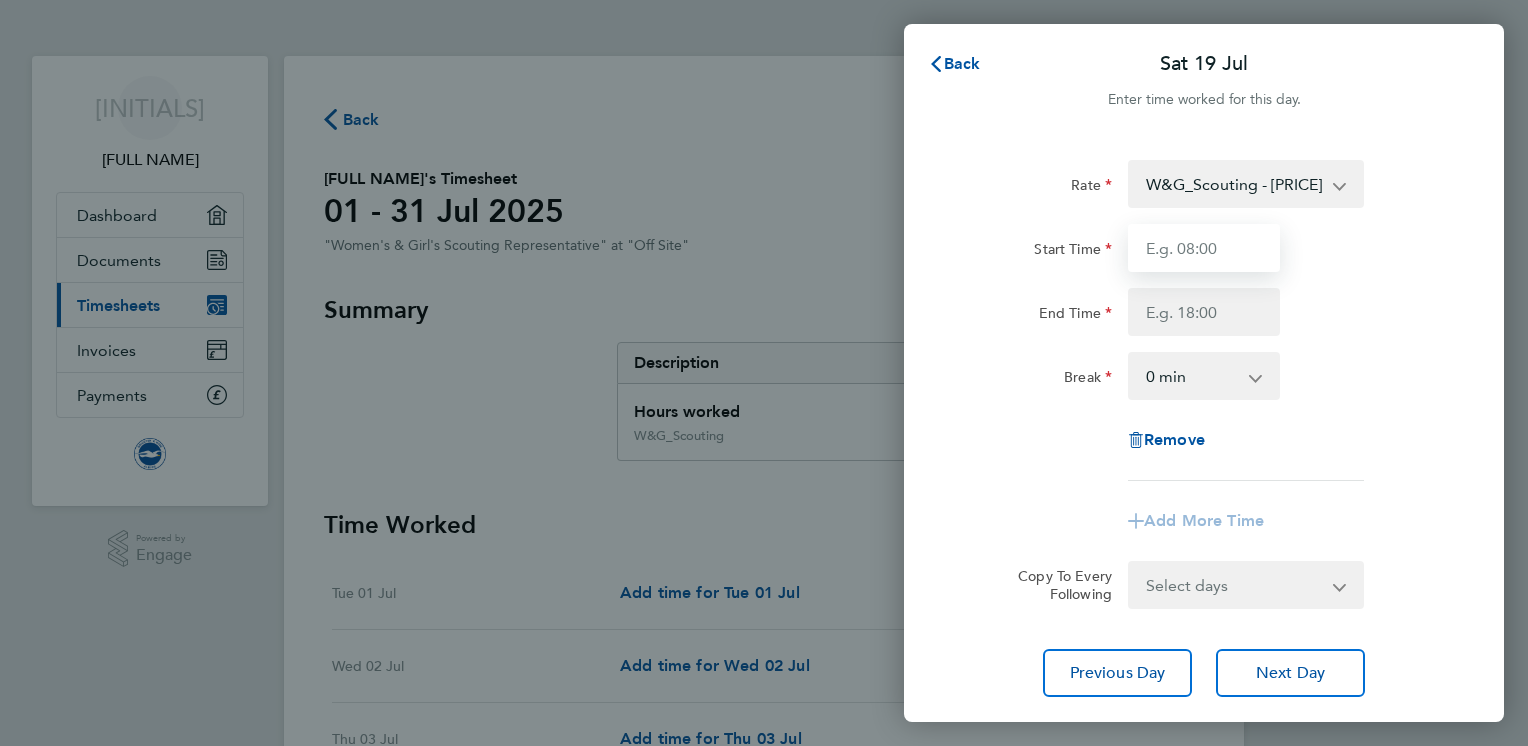 click on "Start Time" at bounding box center (1204, 248) 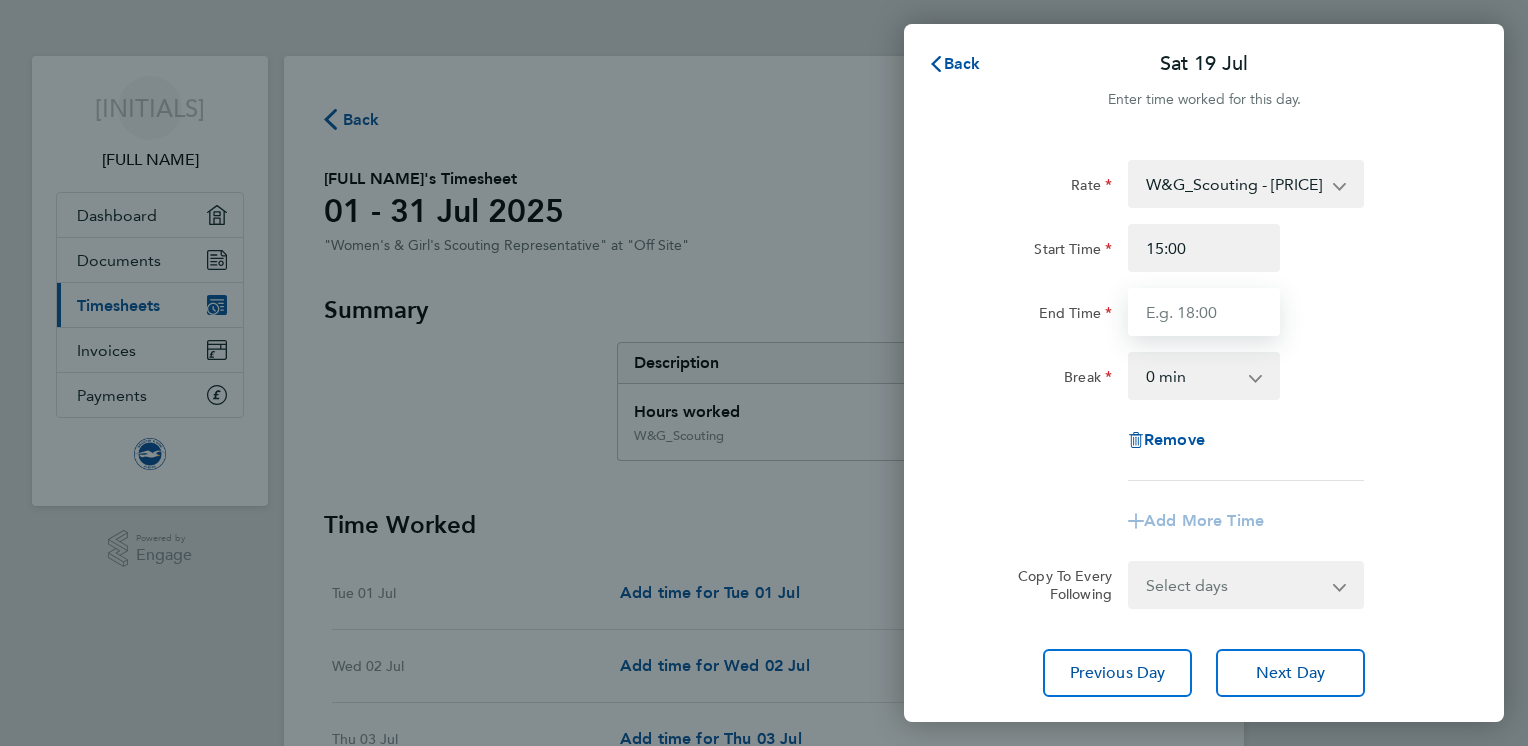 type on "18:30" 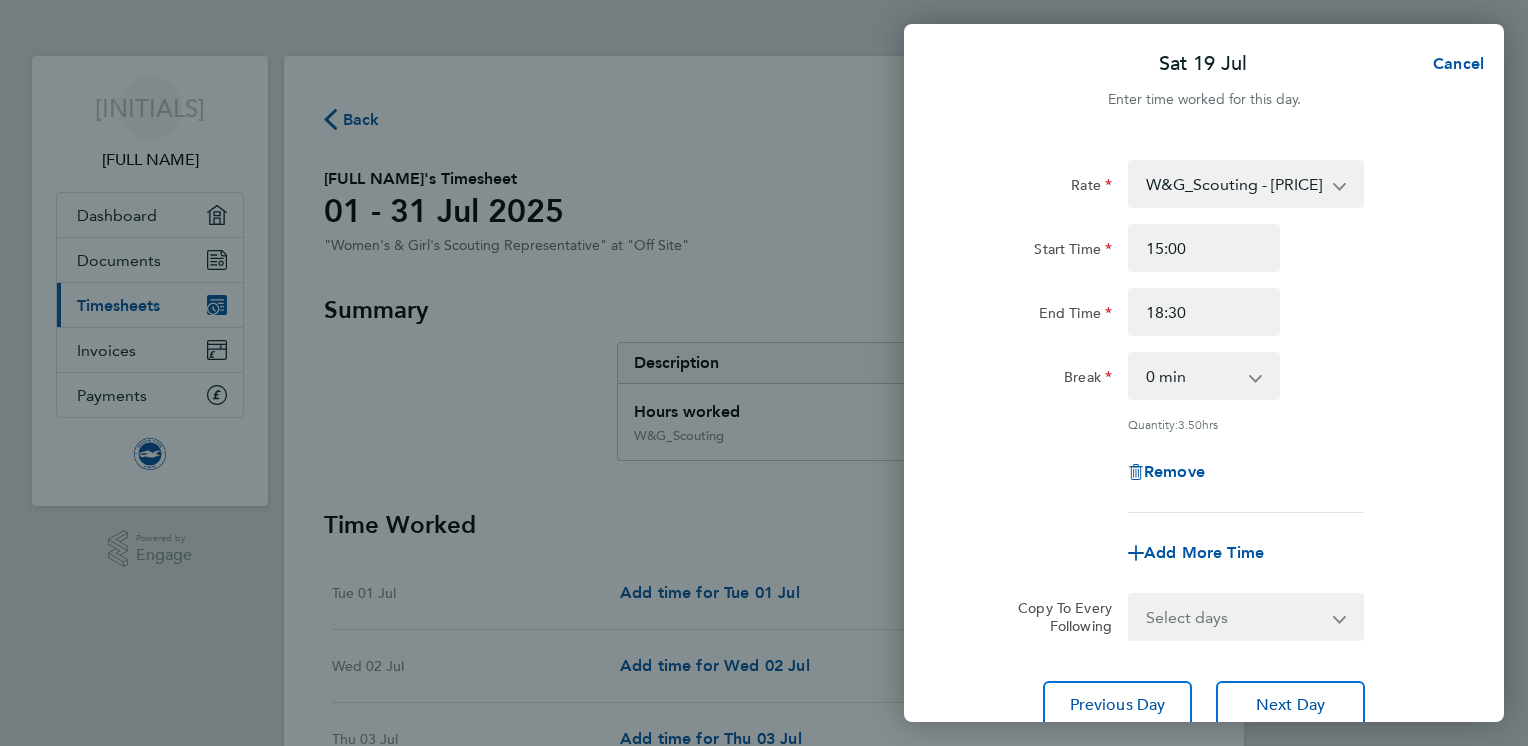 click on "Break  0 min   15 min   30 min   45 min   60 min   75 min   90 min" 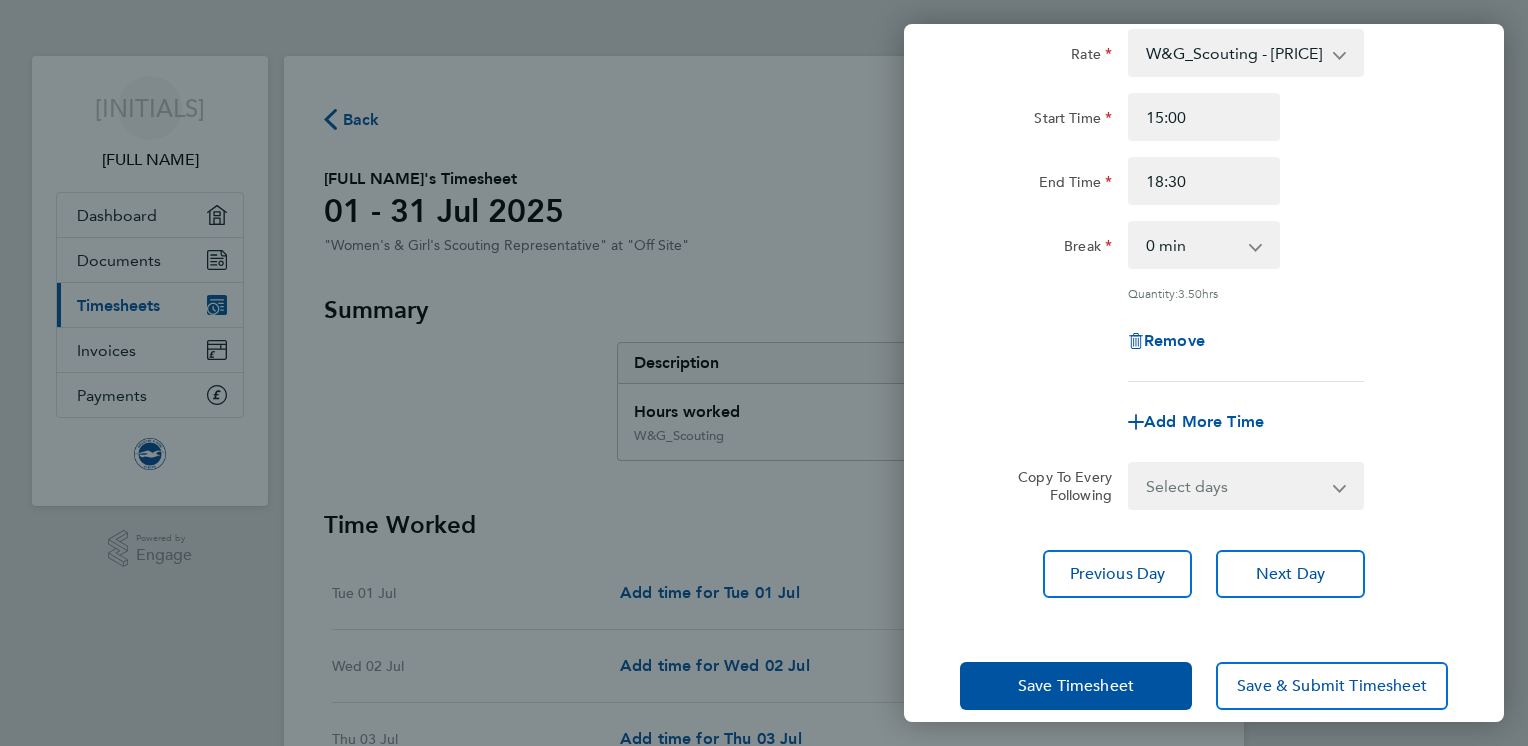 scroll, scrollTop: 156, scrollLeft: 0, axis: vertical 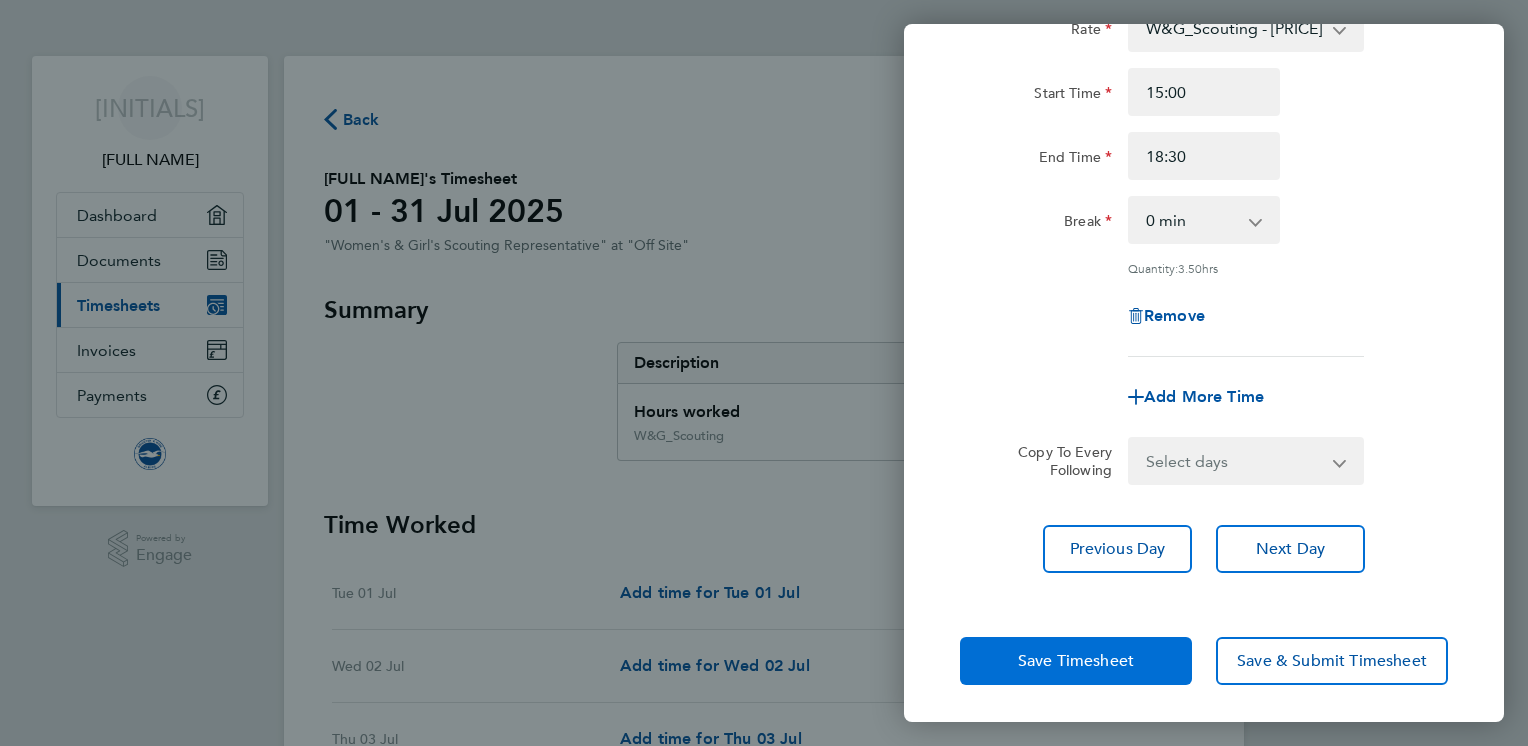 click on "Save Timesheet" 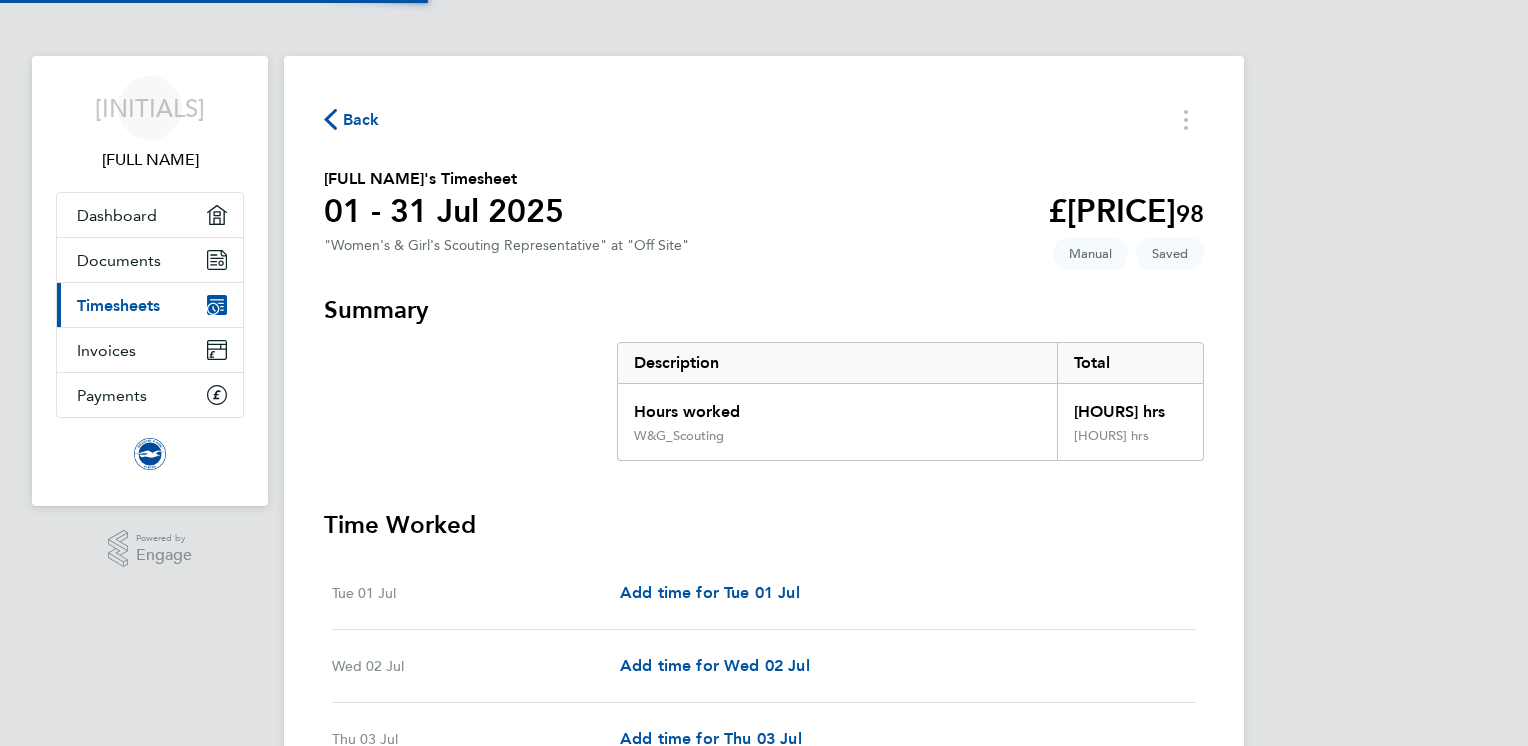 click on "Time Worked   [DAY] [DATE]   Add time for [DAY] [DATE]   Add time for [DAY] [DATE]   [DAY] [DATE]   Add time for [DAY] [DATE]   Add time for [DAY] [DATE]   [DAY] [DATE]   Add time for [DAY] [DATE]   Add time for [DAY] [DATE]   [DAY] [DATE]   Add time for [DAY] [DATE]   Add time for [DAY] [DATE]   [DAY] [DATE]   [TIME] to [TIME]   |   0 min   [HOURS] hrs   |   W&G_Scouting   (£[PRICE]) =   £[PRICE]   Edit   [DAY] [DATE]   Add time for [DAY] [DATE]   Add time for [DAY] [DATE]   [DAY] [DATE]   [TIME] to [TIME]   |   0 min   [HOURS] hrs   |   W&G_Scouting   (£[PRICE]) =   £[PRICE]   Edit   [DAY] [DATE]   Add time for [DAY] [DATE]   Add time for [DAY] [DATE]   [DAY] [DATE]   Add time for [DAY] [DATE]   Add time for [DAY] [DATE]   [DAY] [DATE]   Add time for [DAY] [DATE]   Add time for [DAY] [DATE]   [DAY] [DATE]   Add time for [DAY] [DATE]   Add time for [DAY] [DATE]   [DAY] [DATE]   Add time for [DAY] [DATE]   Add time for [DAY] [DATE]   [DAY] [DATE]   Add time for [DAY] [DATE]   |" at bounding box center [764, 1772] 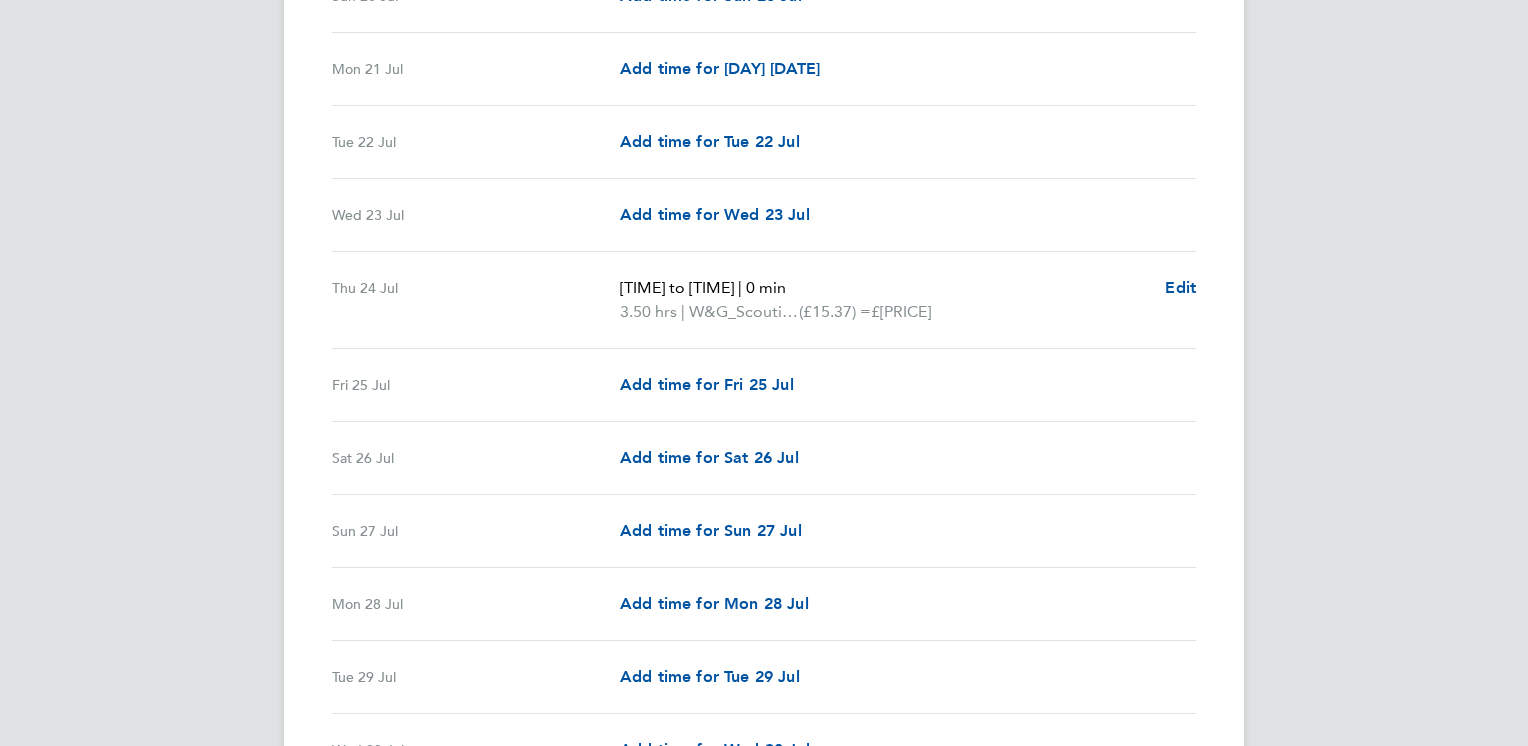 scroll, scrollTop: 2120, scrollLeft: 0, axis: vertical 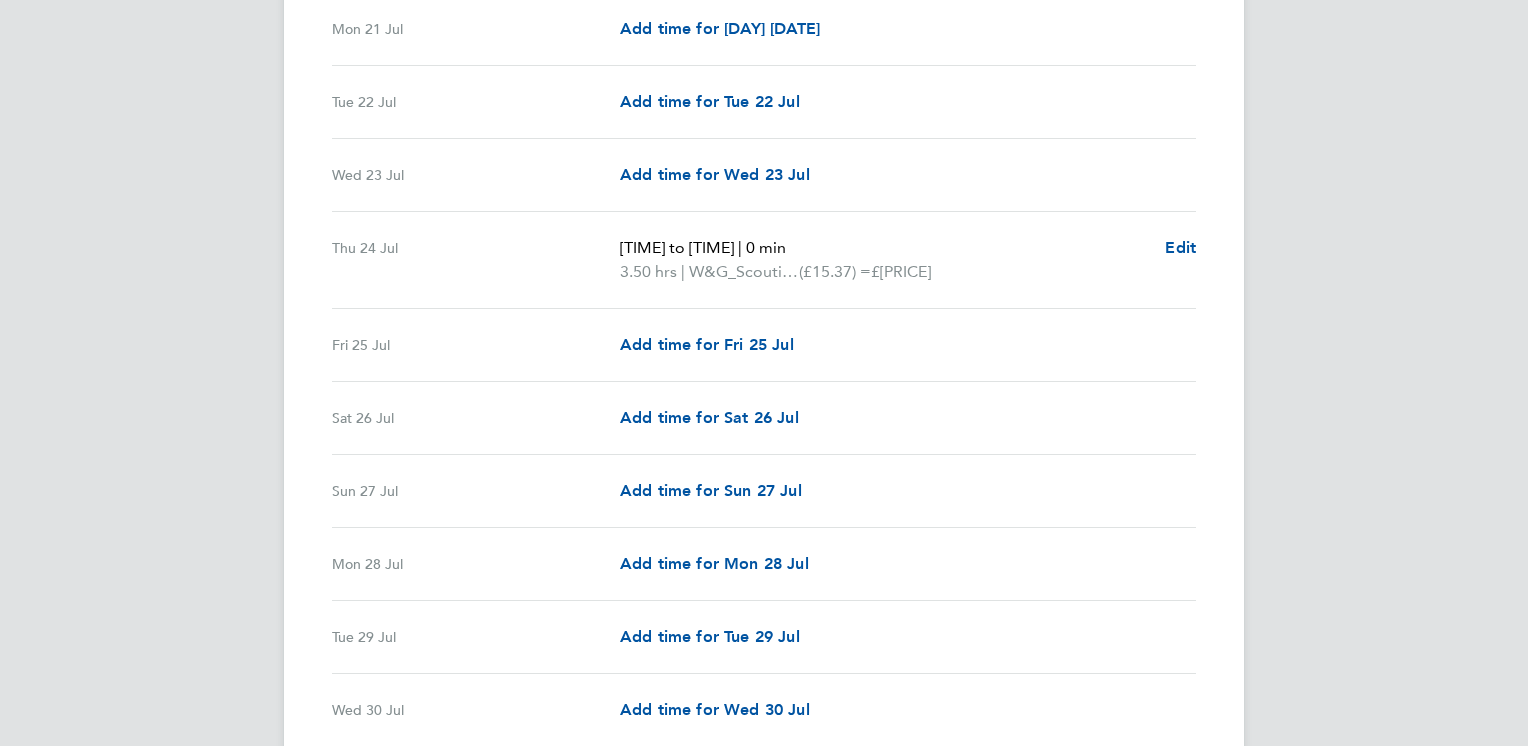 click on "Add time for [DAY] [DATE]   Add time for [DAY] [DATE]" at bounding box center (908, 637) 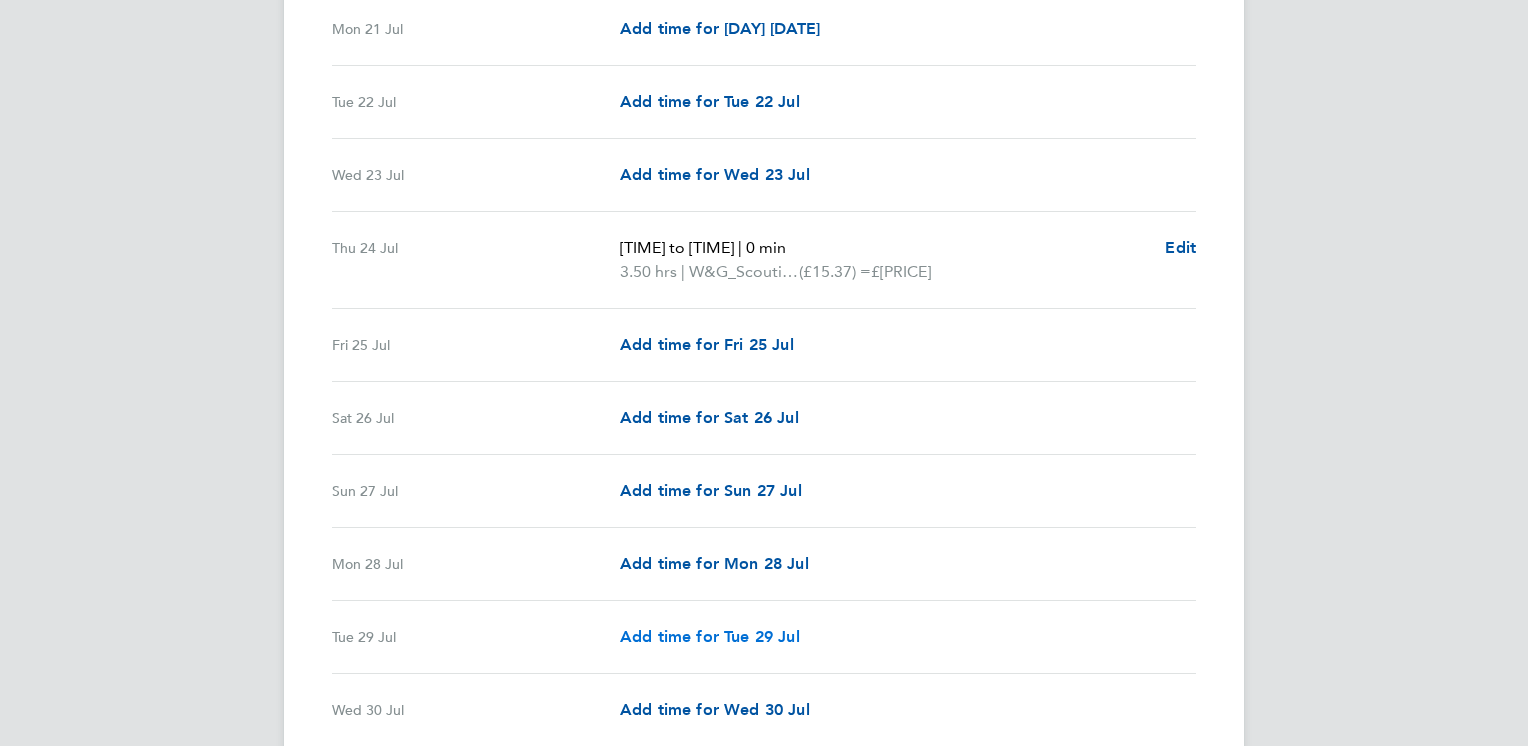 click on "Add time for Tue 29 Jul" at bounding box center [710, 636] 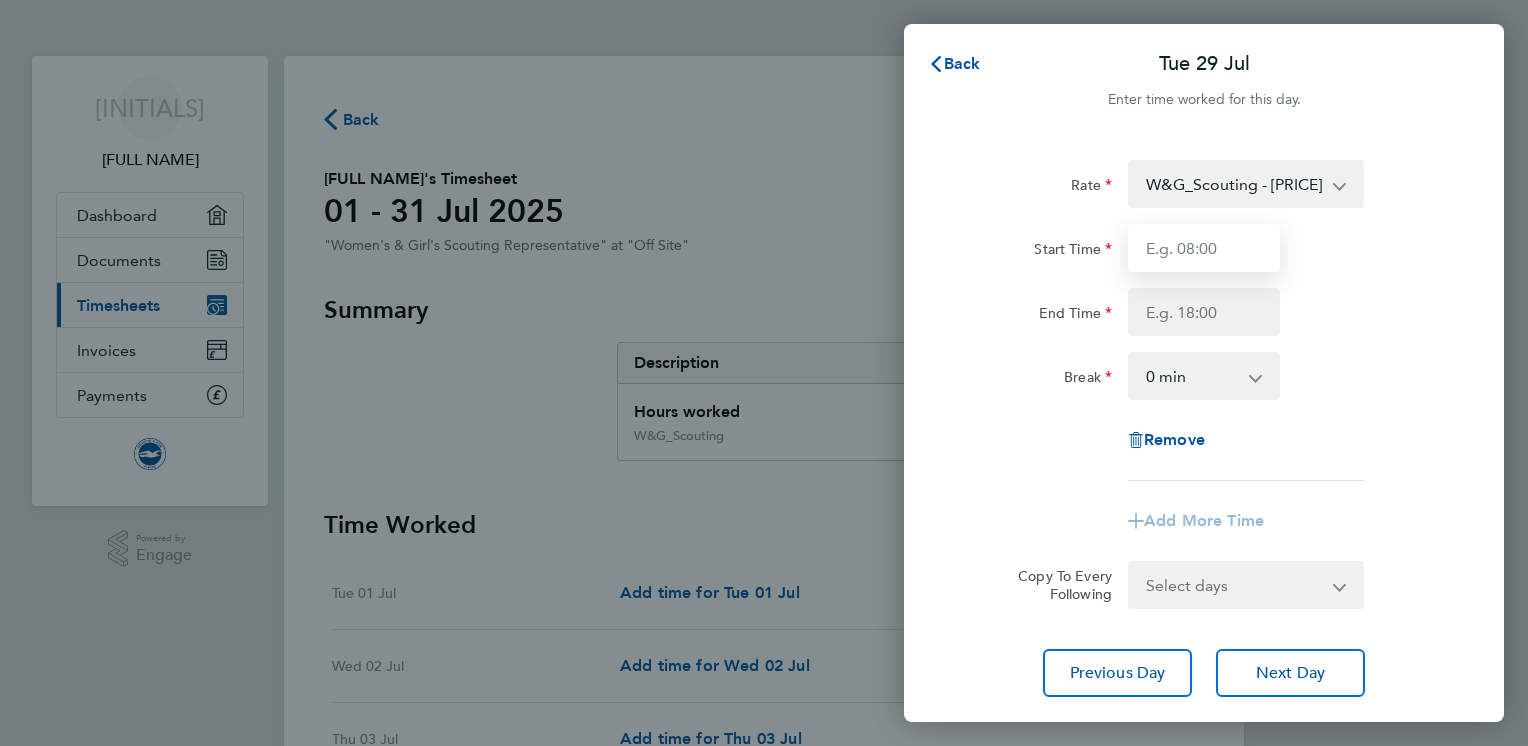 click on "Start Time" at bounding box center (1204, 248) 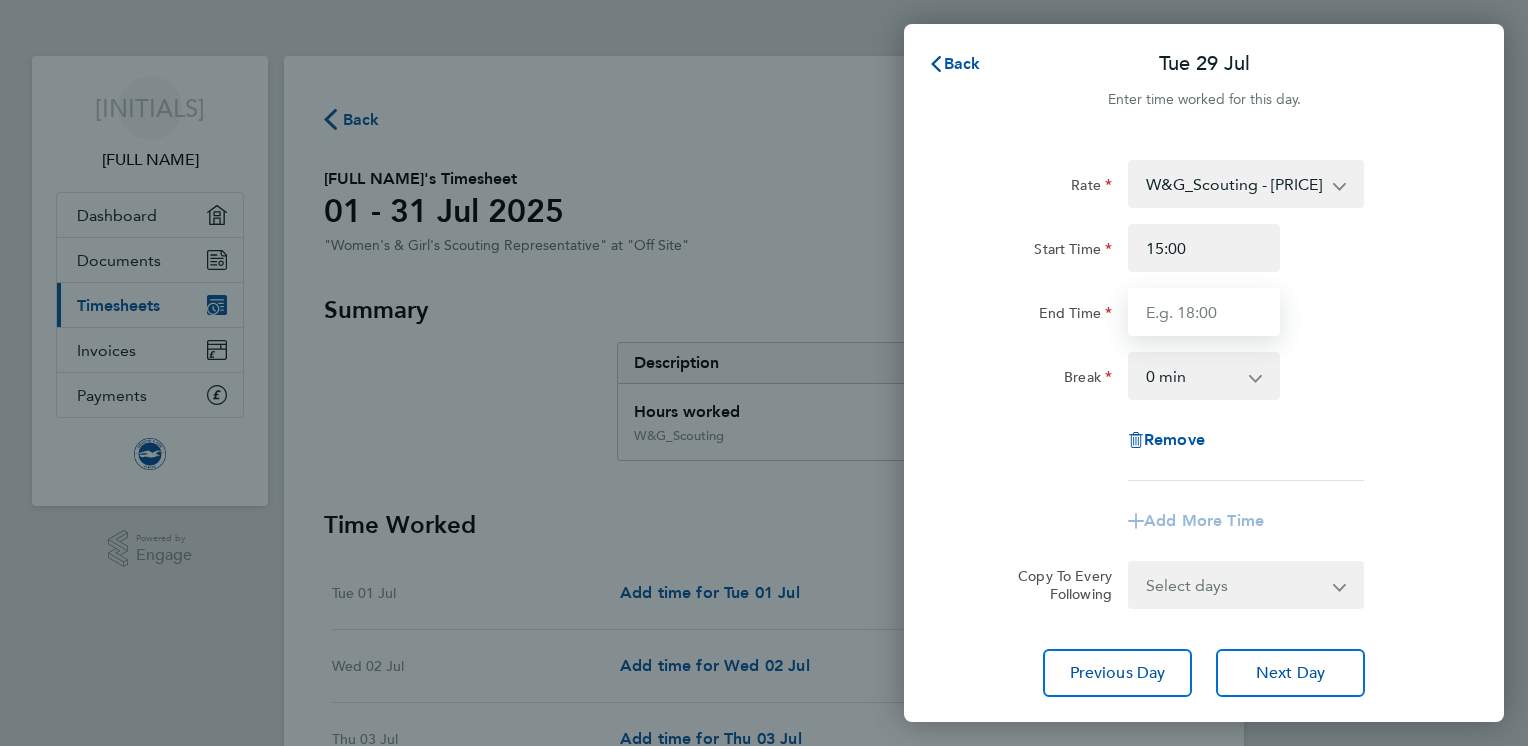 type on "18:30" 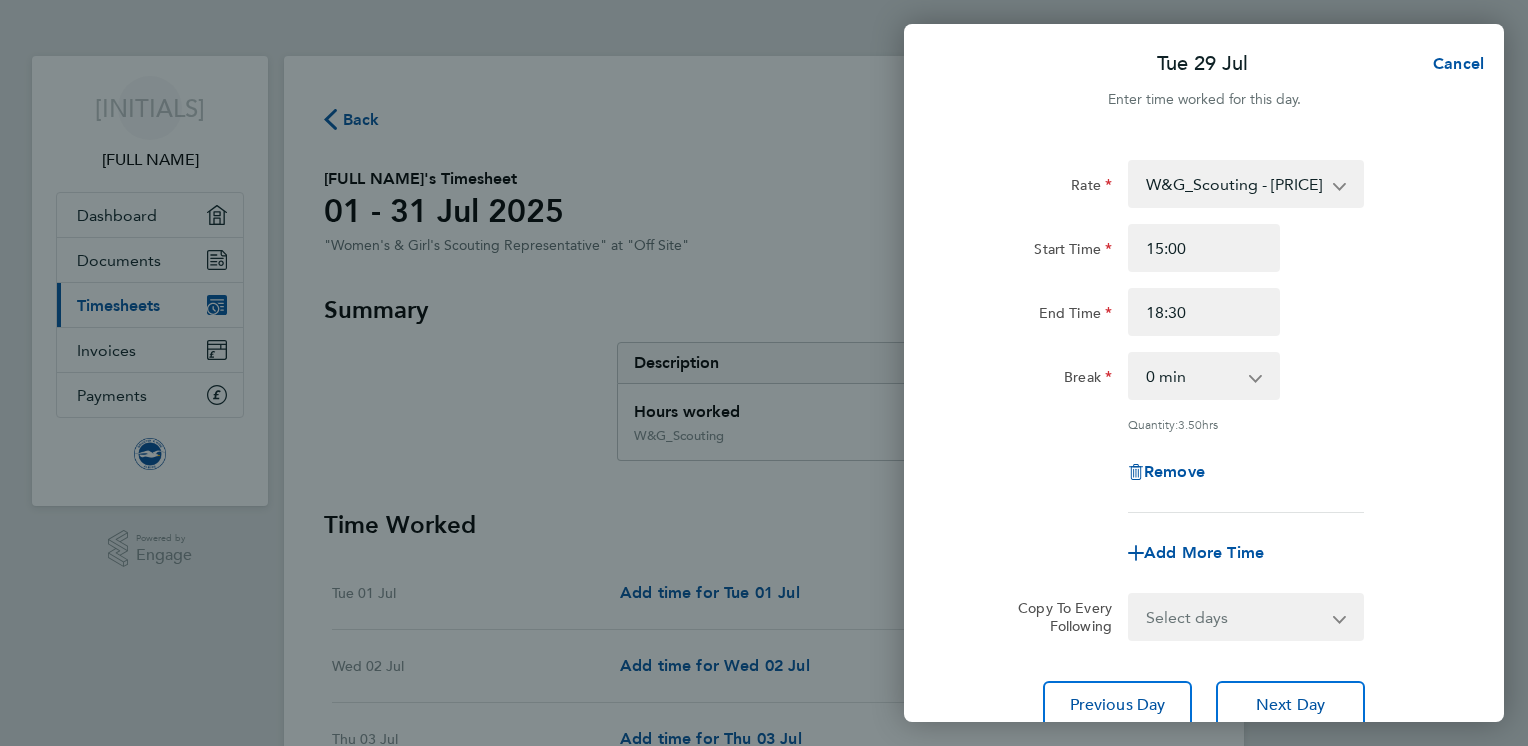 click on "Rate  W&G_Scouting - [PRICE]
Start Time [TIME] End Time [TIME] Break  0 min   15 min   30 min   45 min   60 min   75 min   90 min
Quantity:  [HOURS]  hrs
Remove" 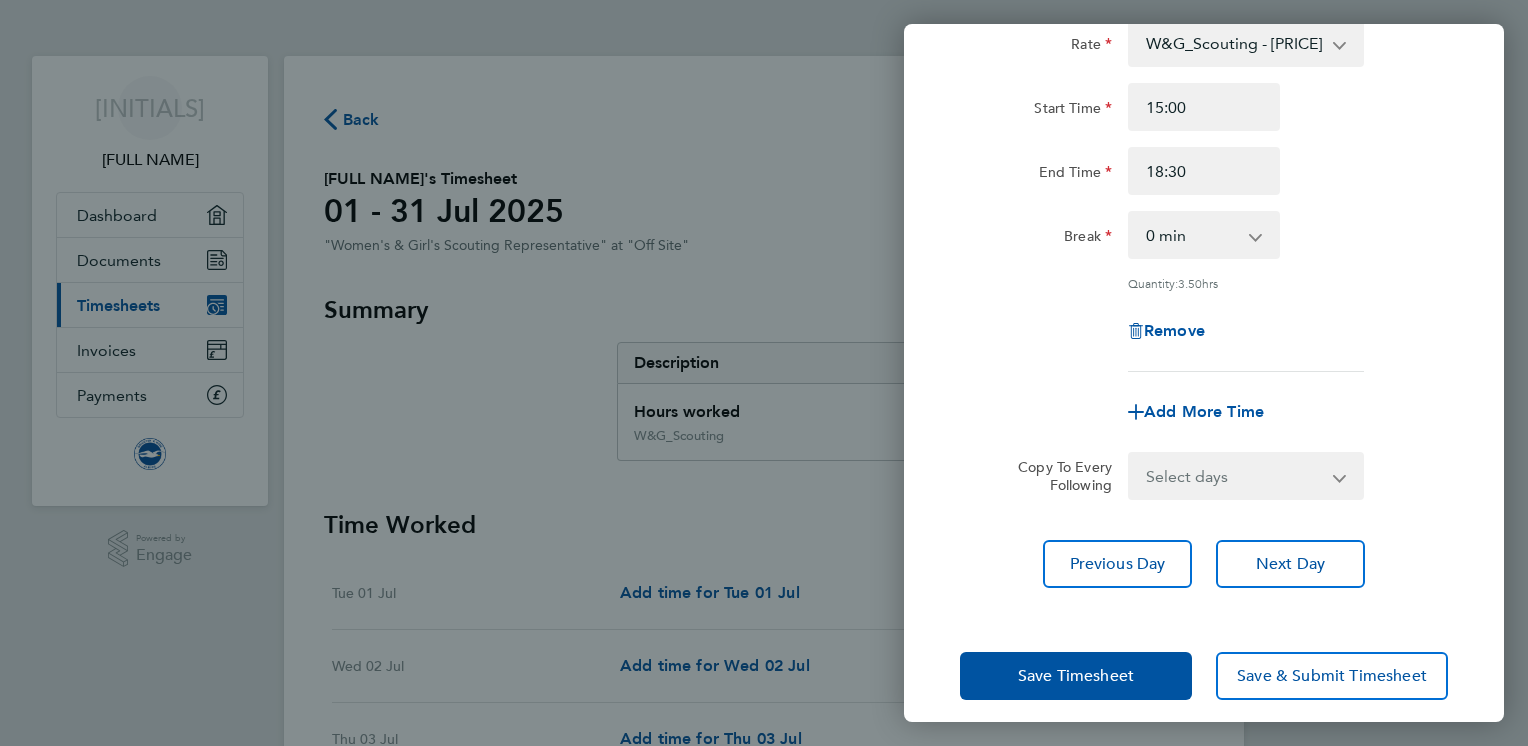 scroll, scrollTop: 156, scrollLeft: 0, axis: vertical 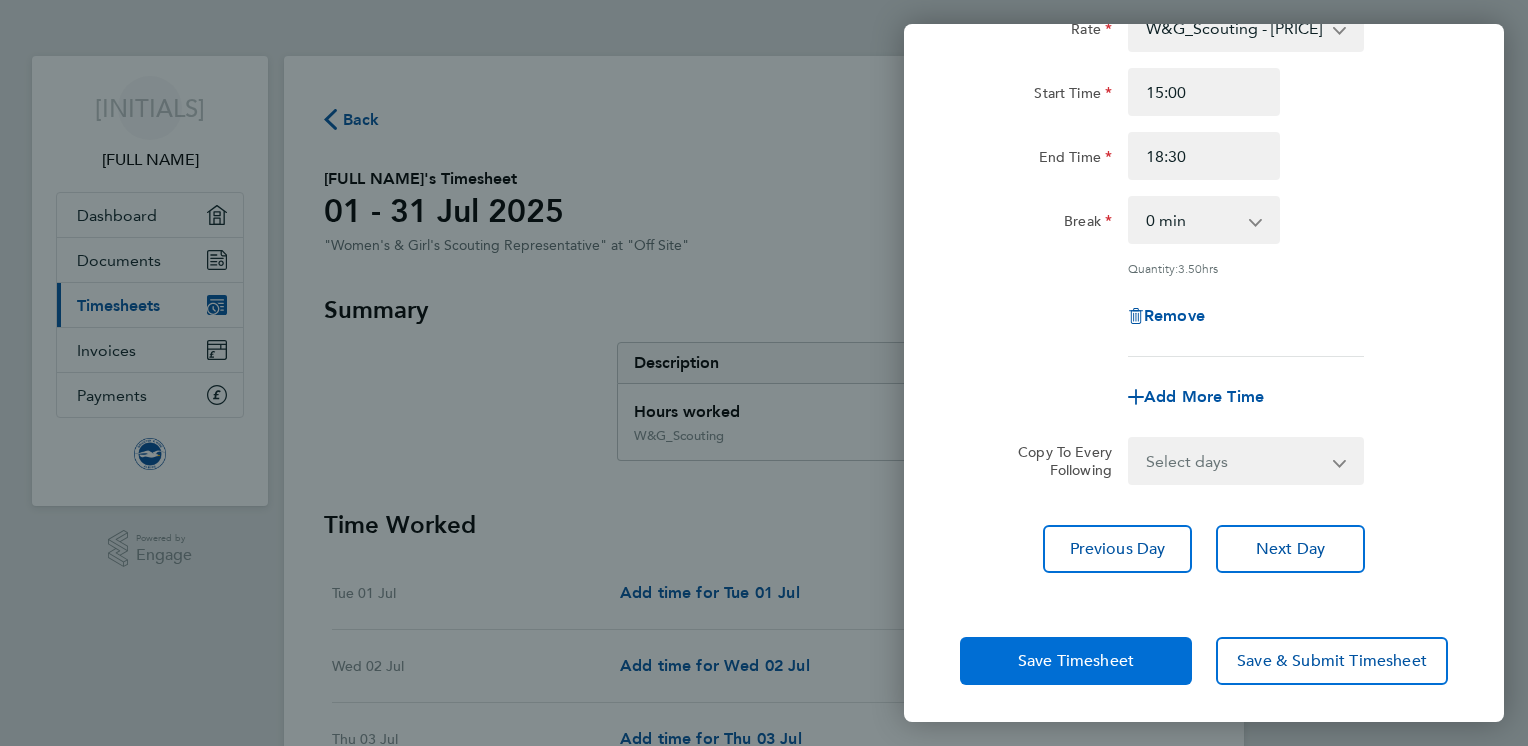 click on "Save Timesheet" 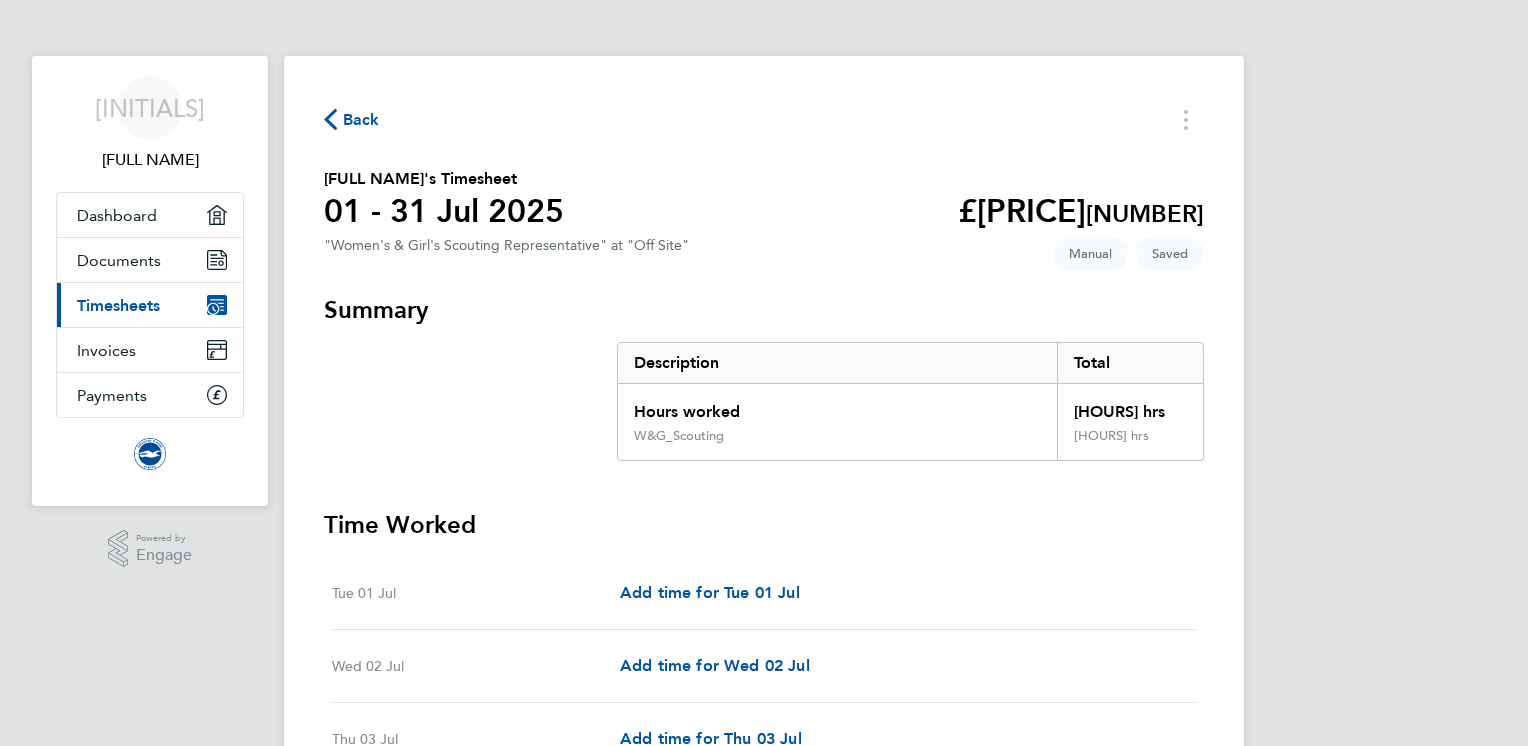click on "[INITIALS] [FULL NAME] Applications: Dashboard Documents Current page: Timesheets Invoices Payments .st0{fill:#C0C1C2;} Powered by Engage Back [FULL NAME]'s Timesheet [DATE] - [DATE] £[PRICE]. [NUMBER] "Women's & Girl's Scouting Representative" at "Off Site" Saved Manual Summary Description Total Hours worked [HOURS] hrs W&G_Scouting [HOURS] hrs Time Worked [DAY] [DATE] Add time for [DAY] [DATE] Add time for [DAY] [DATE] [DAY] [DATE] Add time for [DAY] [DATE] Add time for [DAY] [DATE] [DAY] [DATE] Add time for [DAY] [DATE] Add time for [DAY] [DATE] [DAY] [DATE] Add time for [DAY] [DATE] Add time for [DAY] [DATE] [DAY] [DATE] [TIME] to [TIME] | 0 min [HOURS] hrs | W&G_Scouting (£[PRICE]) = £[PRICE] Edit [DAY] [DATE] [DAY] [DATE] |" at bounding box center (764, 1570) 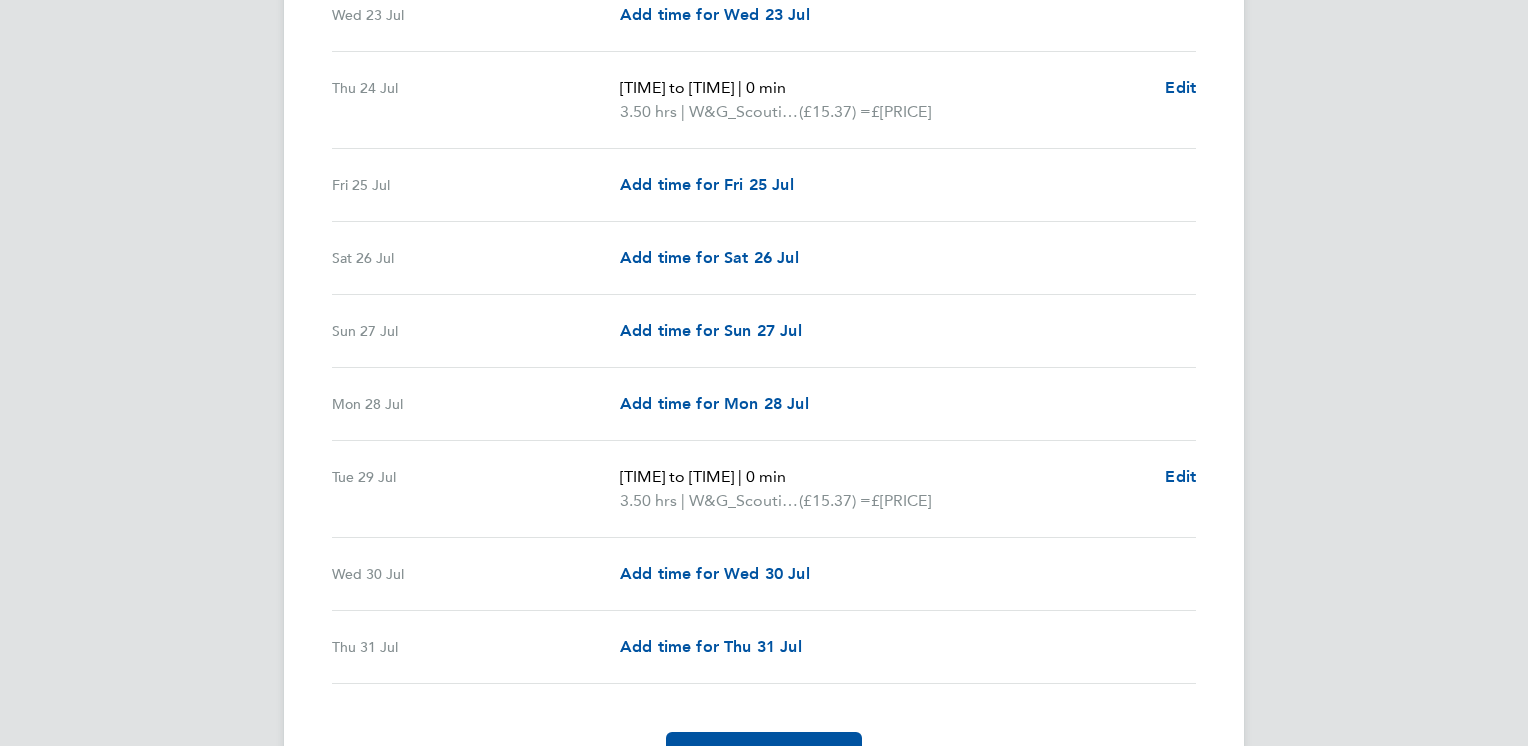 scroll, scrollTop: 2388, scrollLeft: 0, axis: vertical 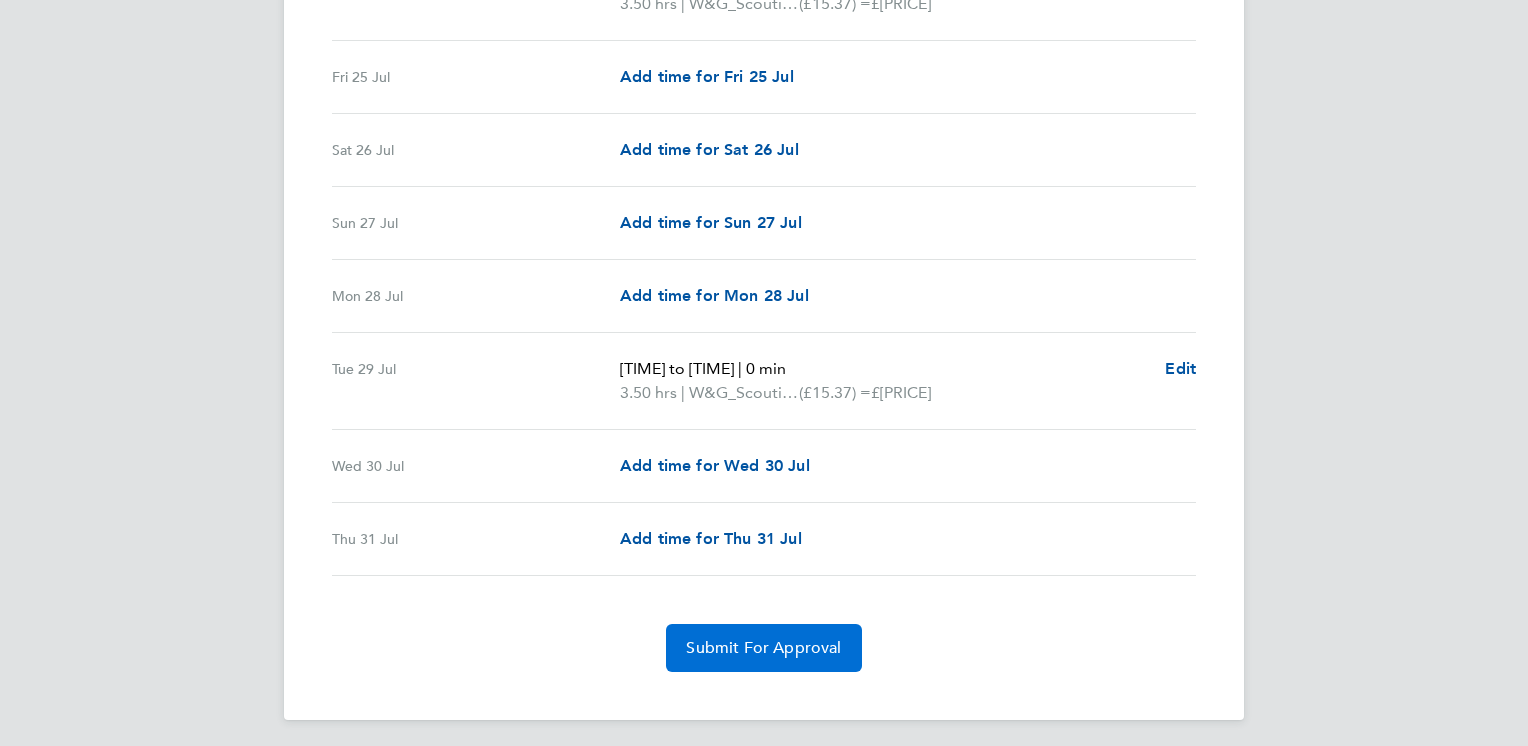 click on "Submit For Approval" 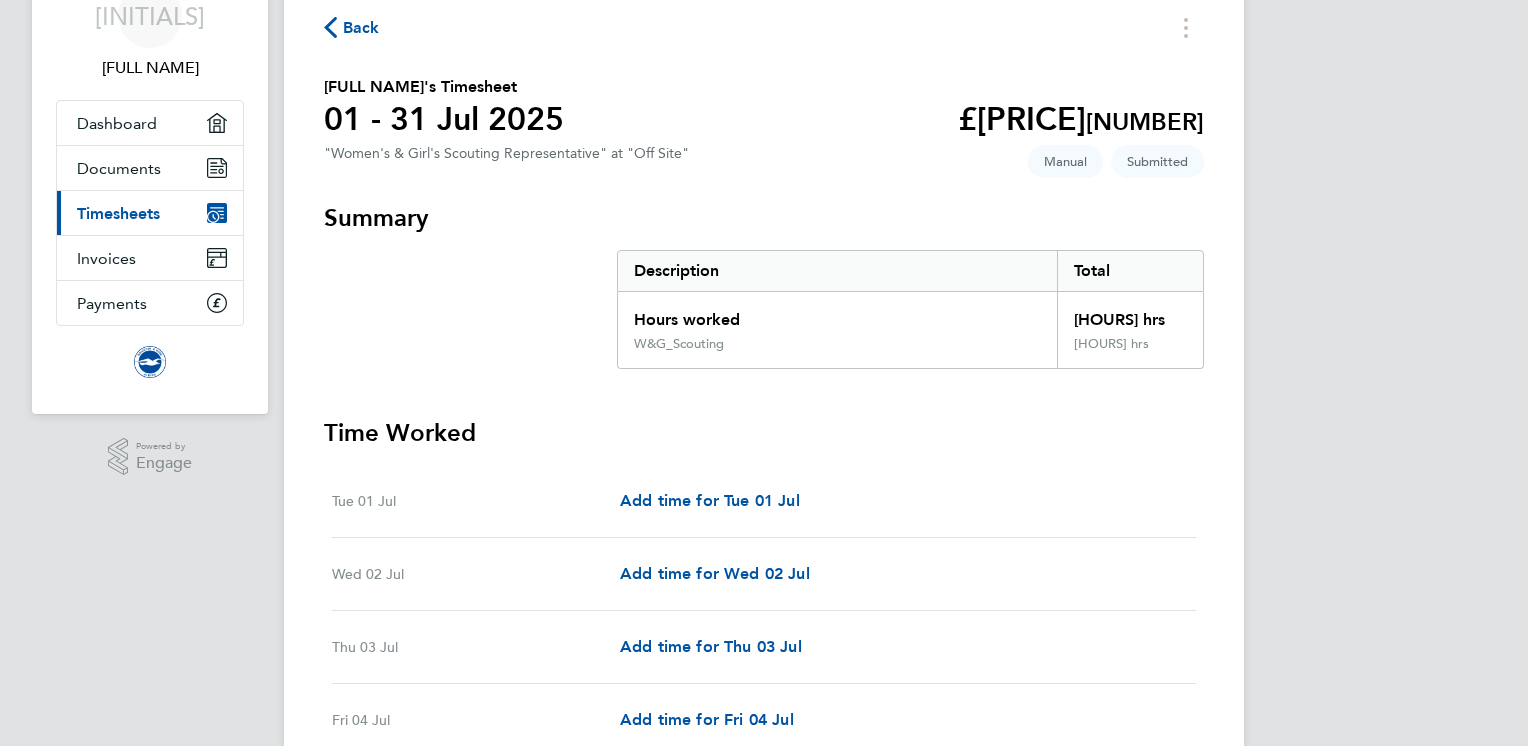 scroll, scrollTop: 0, scrollLeft: 0, axis: both 